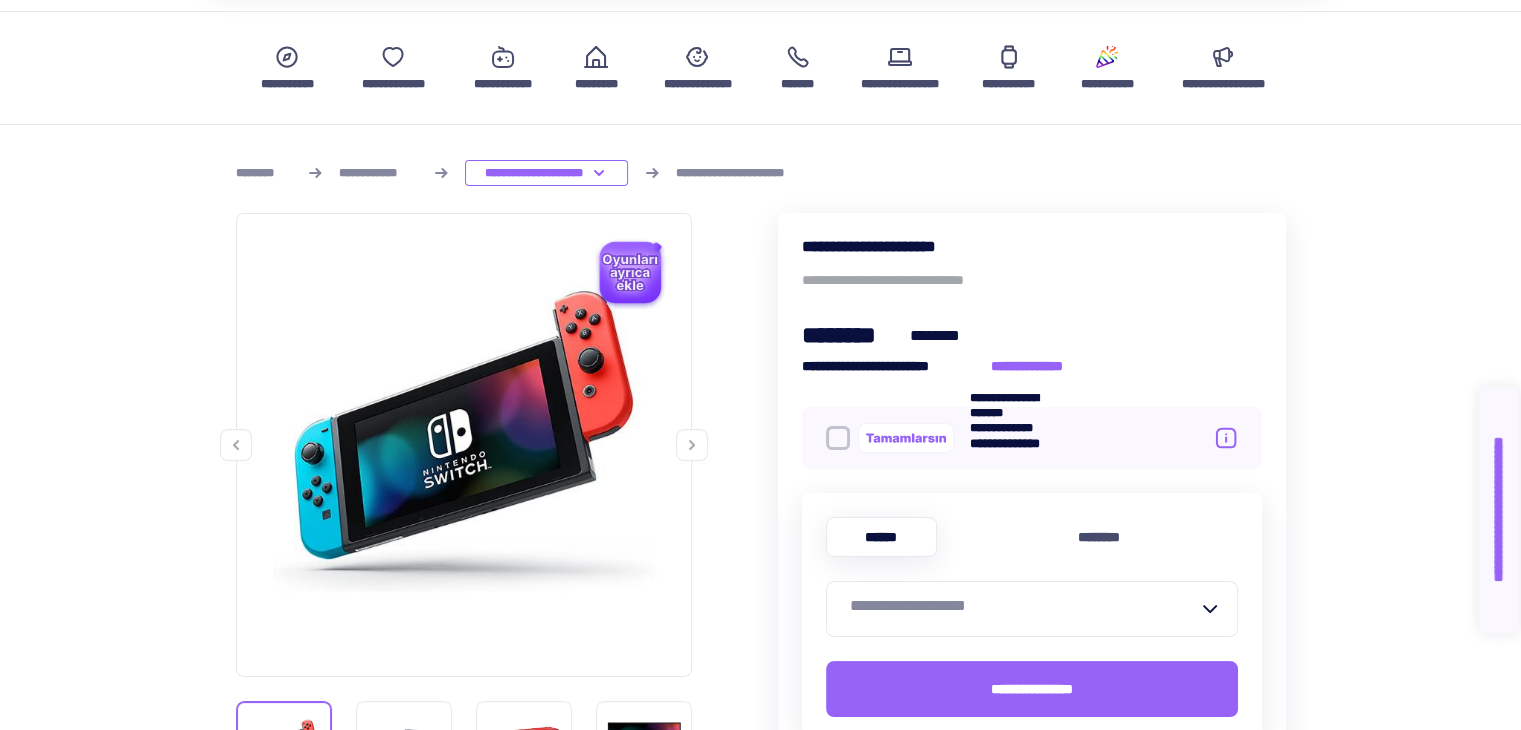 scroll, scrollTop: 0, scrollLeft: 0, axis: both 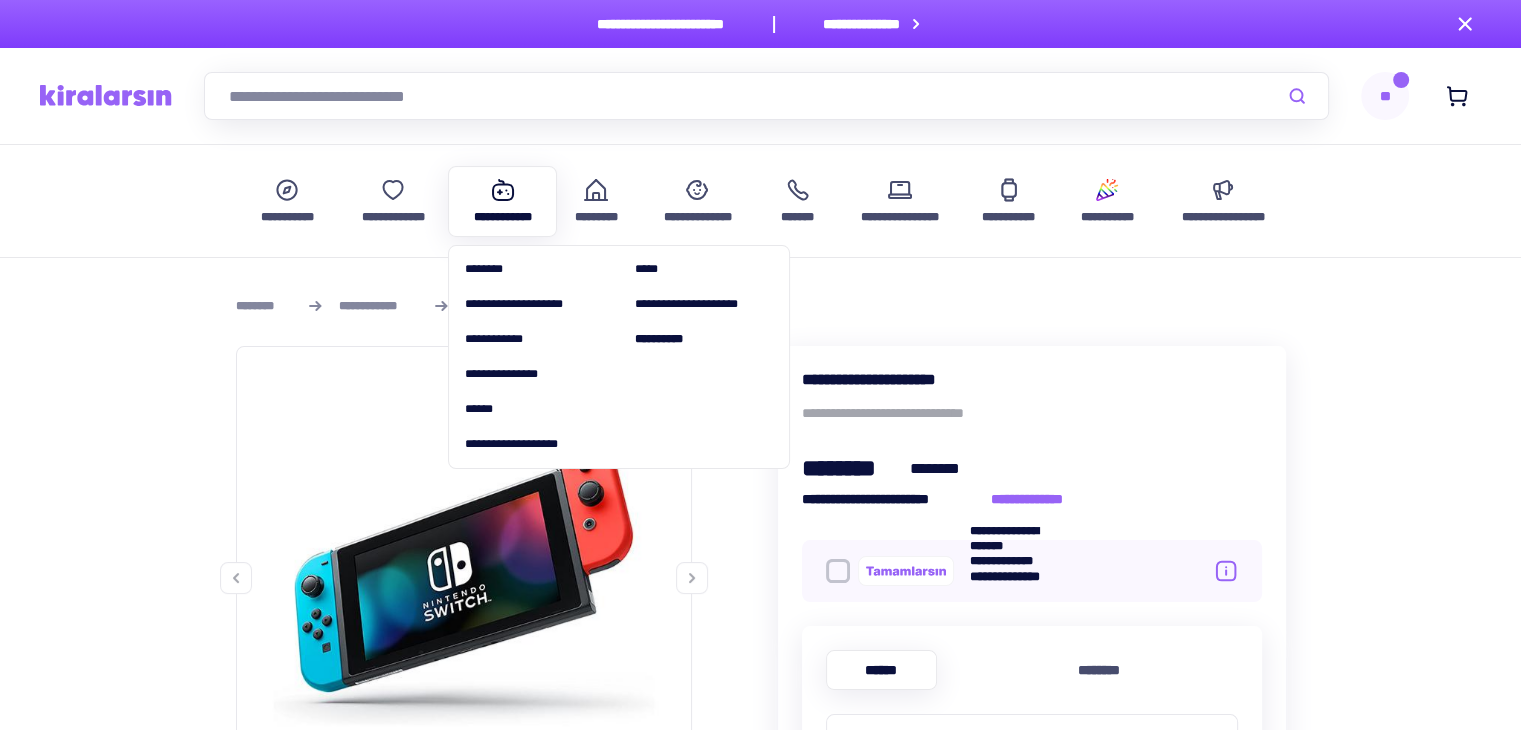 click on "**********" at bounding box center (503, 217) 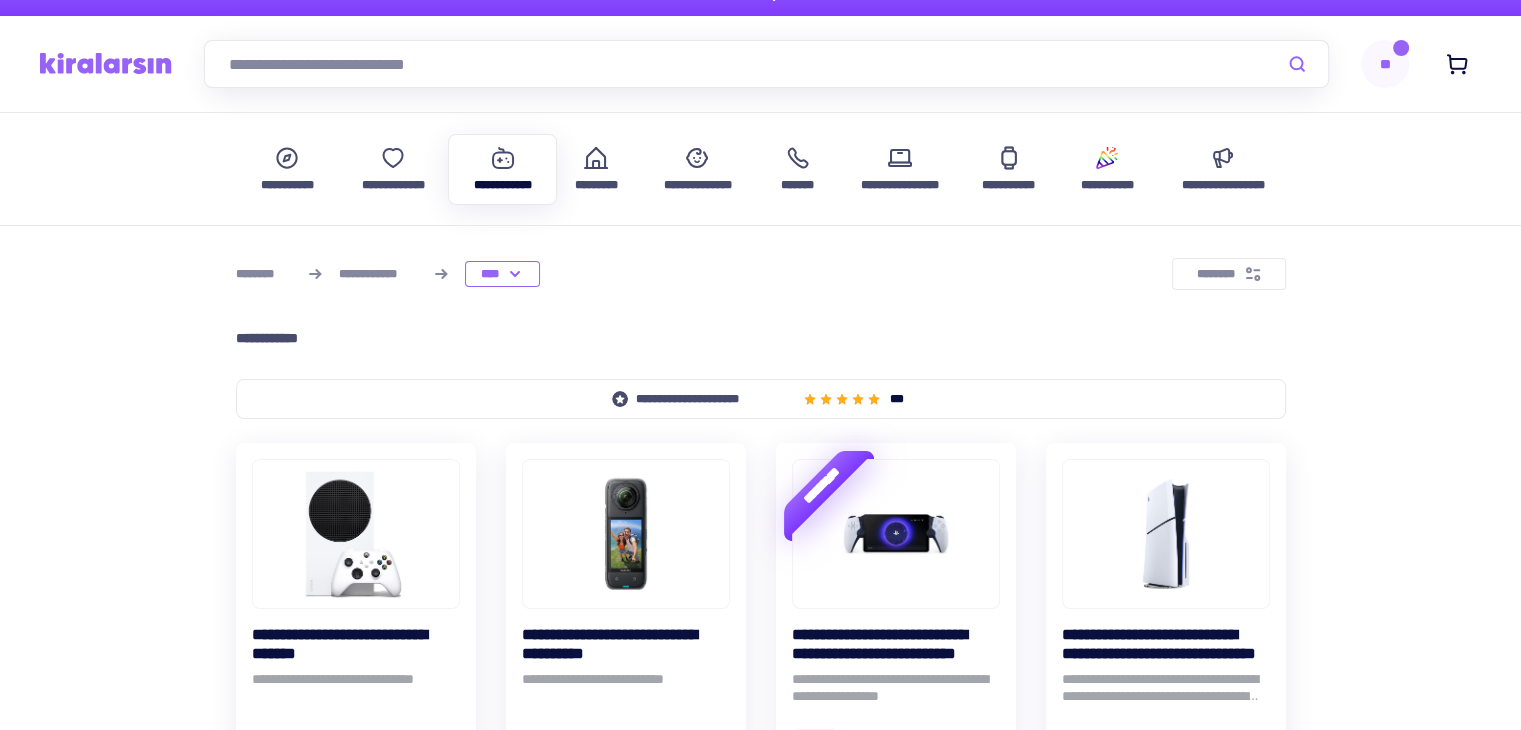 scroll, scrollTop: 0, scrollLeft: 0, axis: both 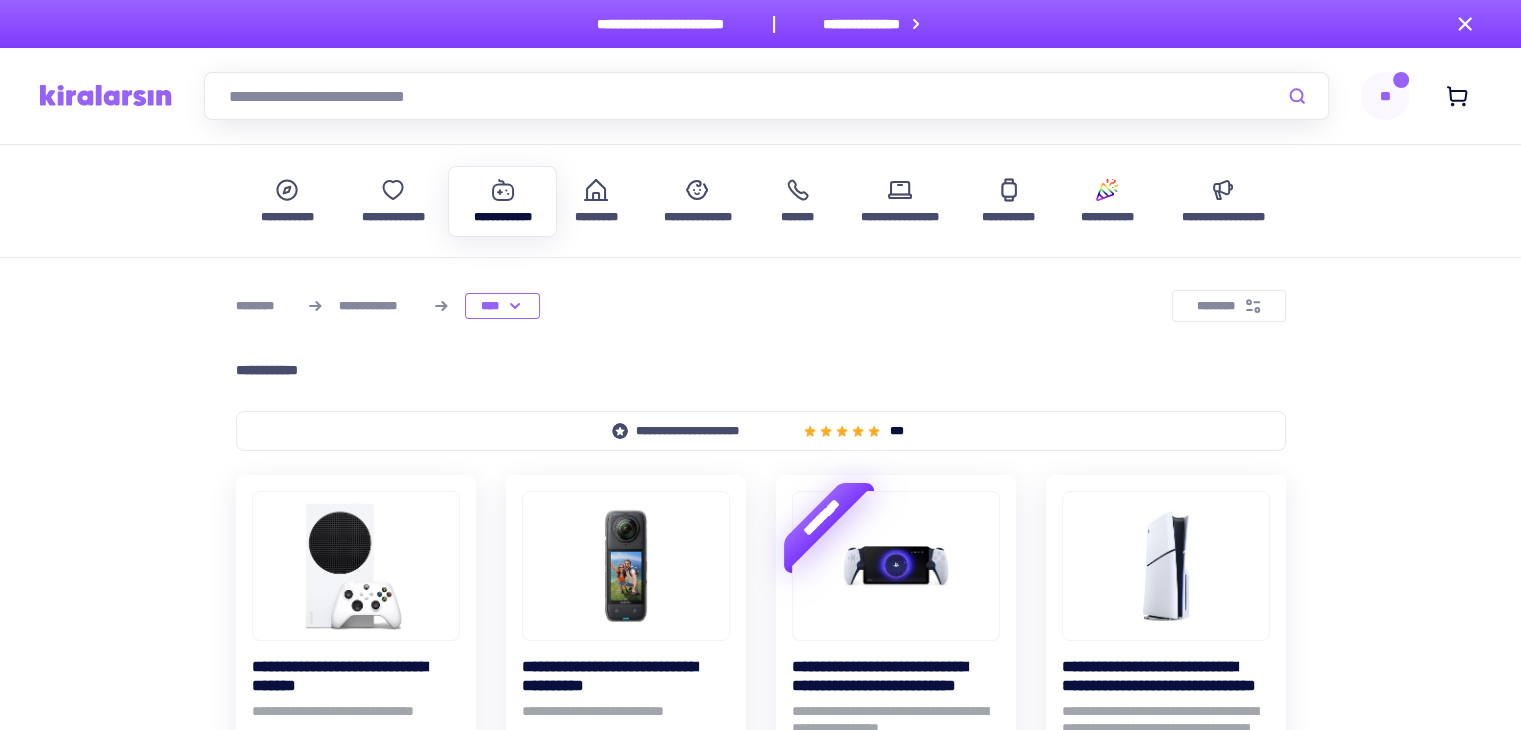 click at bounding box center [766, 96] 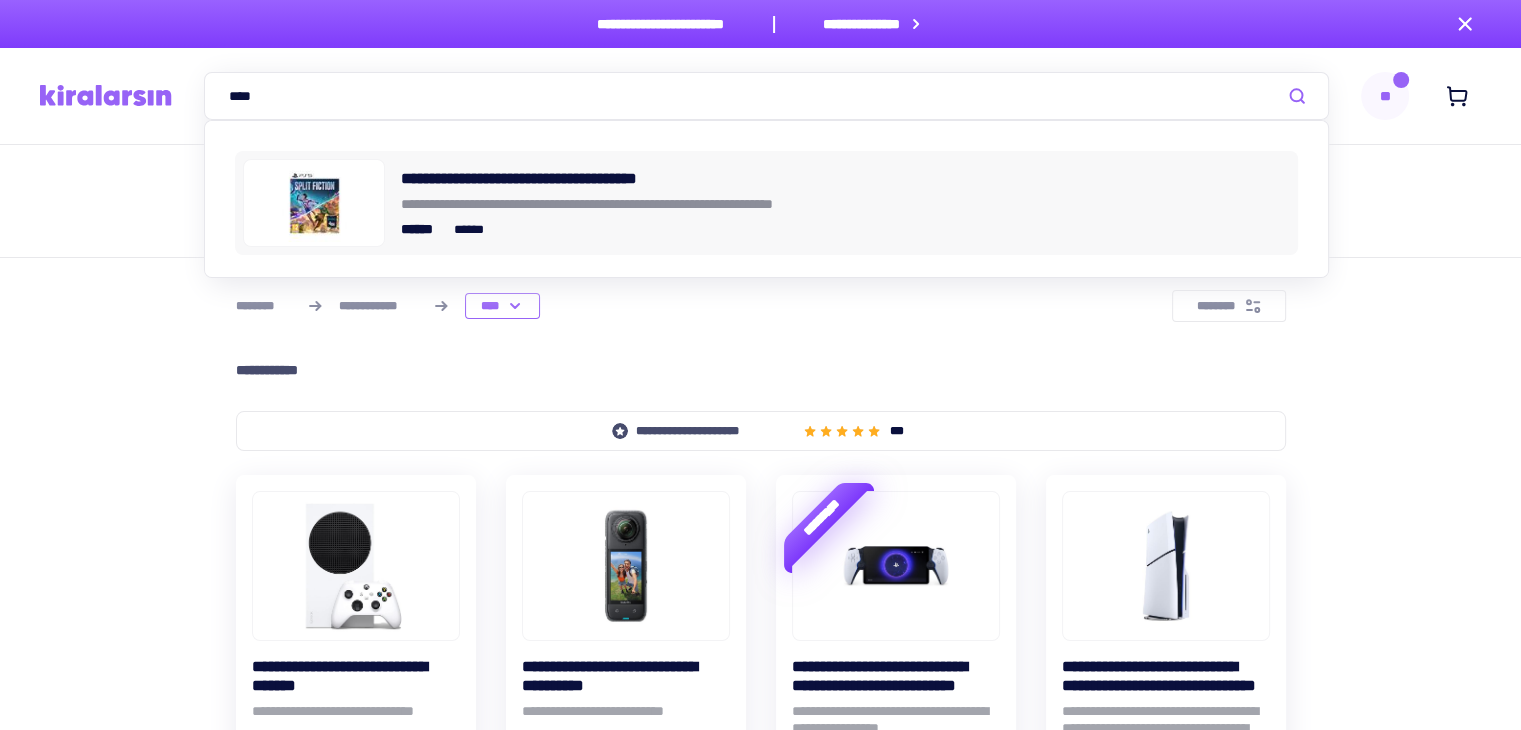 type on "****" 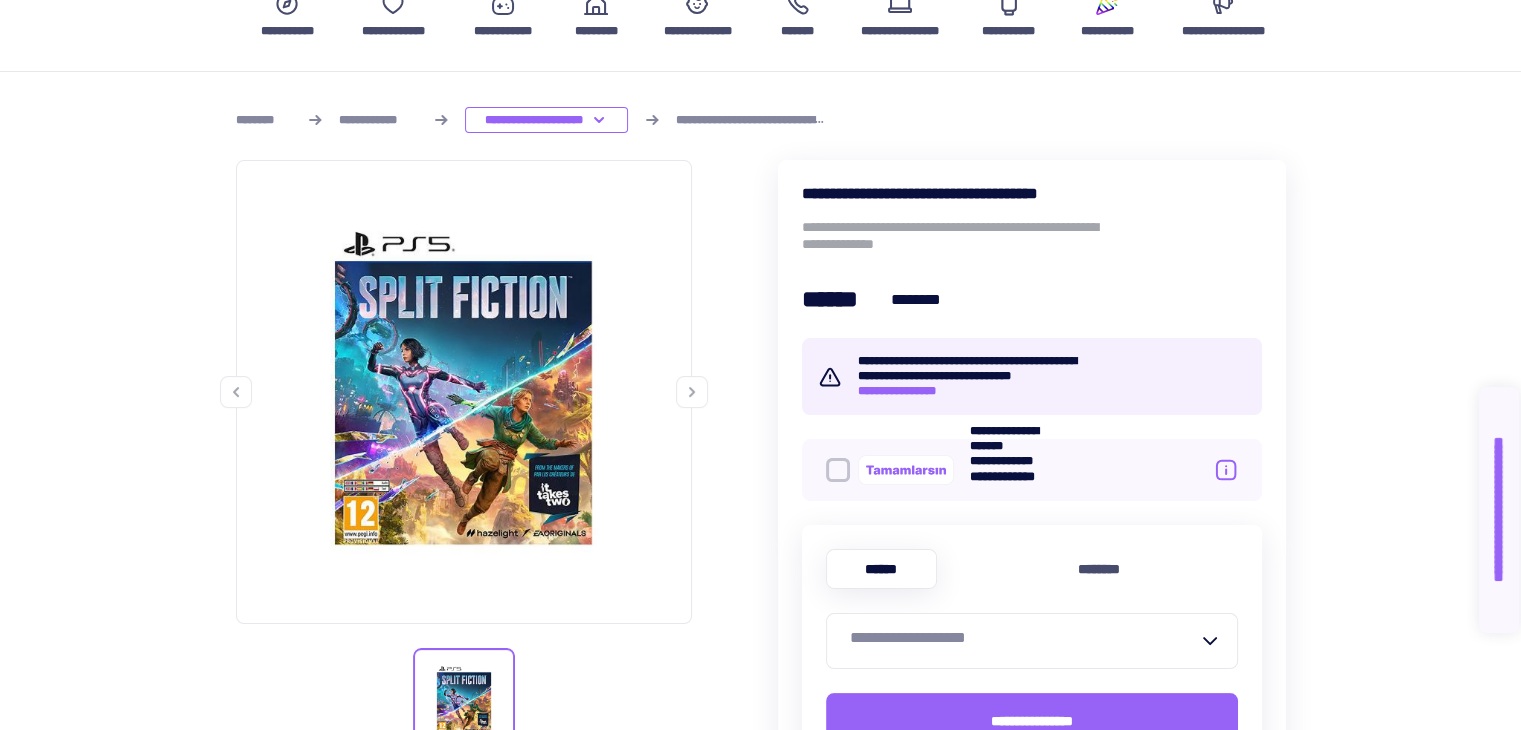 scroll, scrollTop: 400, scrollLeft: 0, axis: vertical 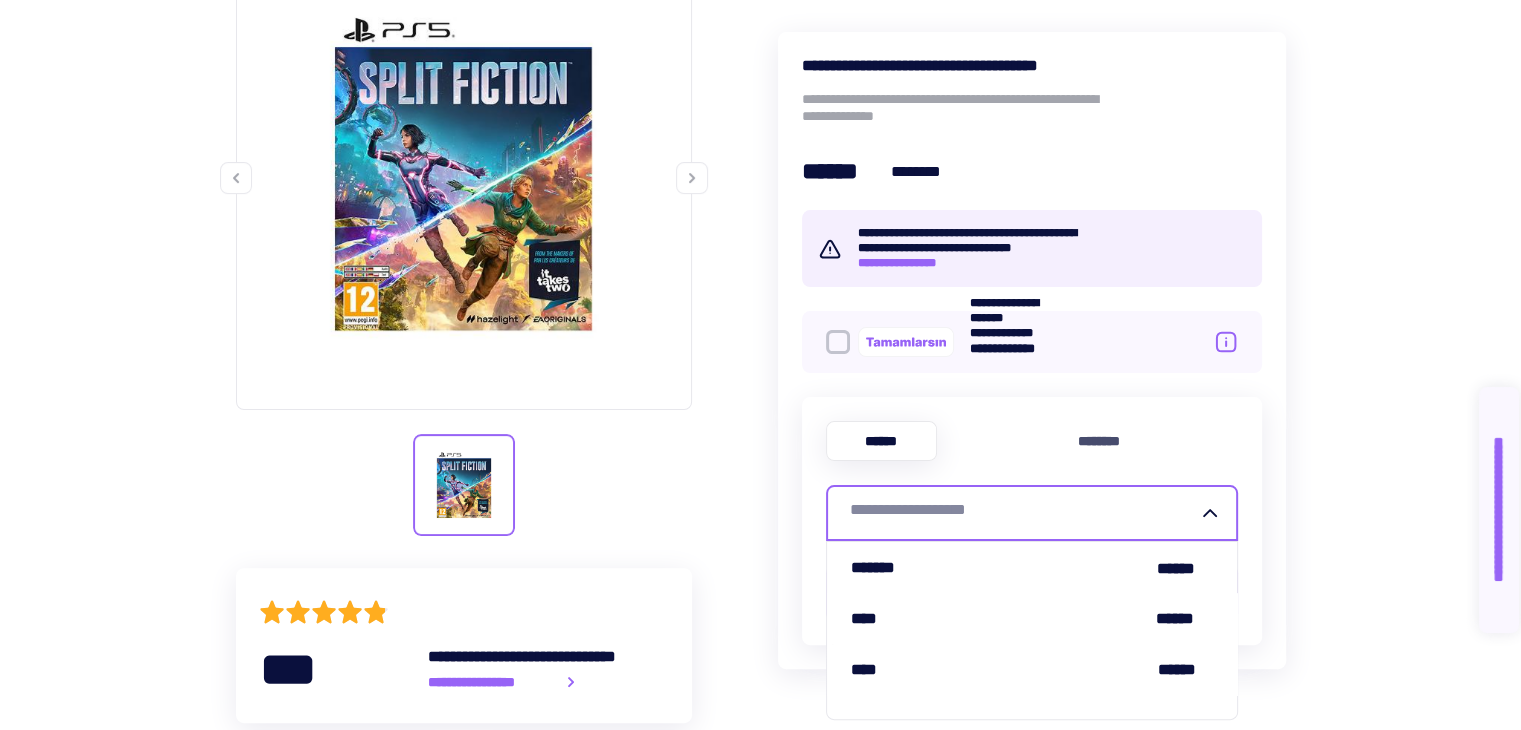 click on "**********" at bounding box center (936, 513) 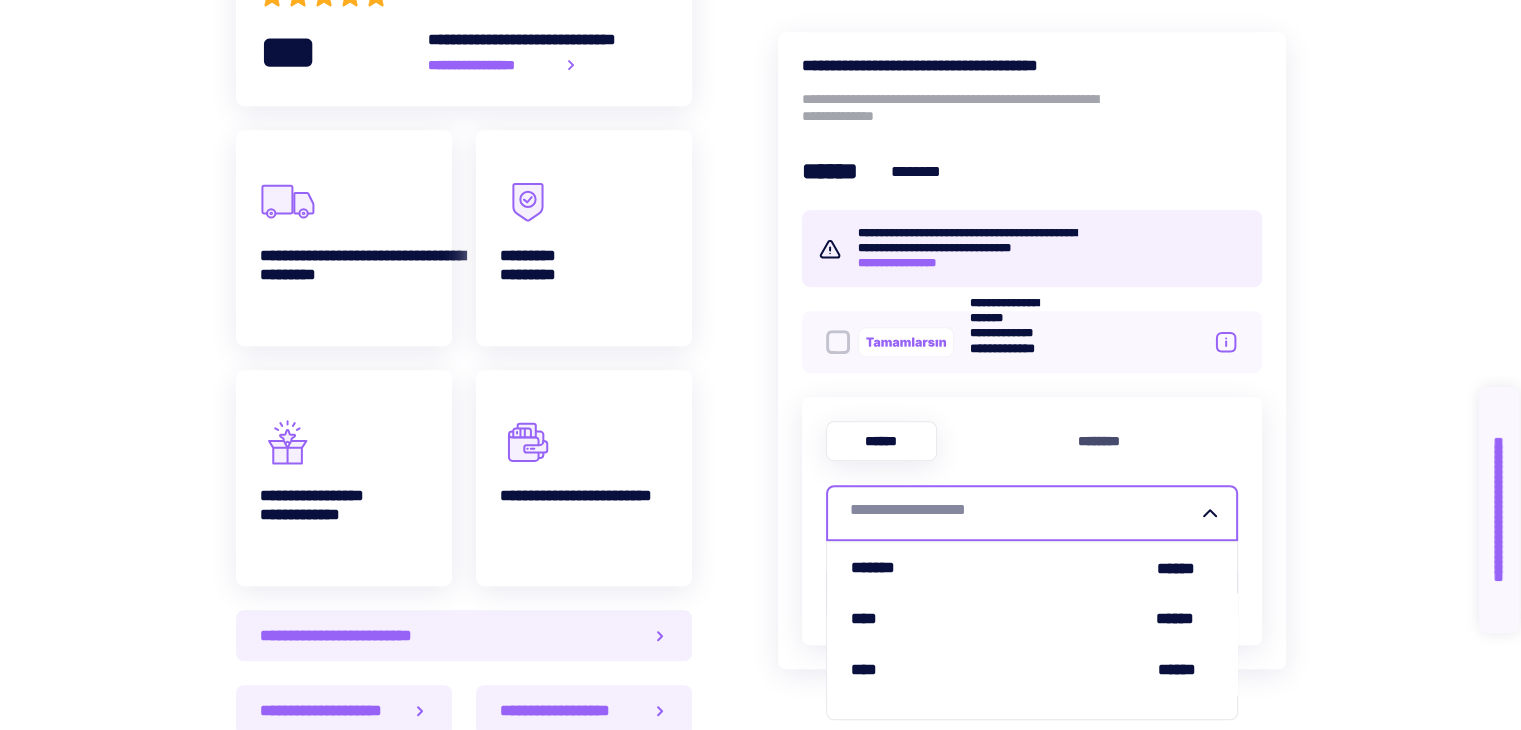 scroll, scrollTop: 1100, scrollLeft: 0, axis: vertical 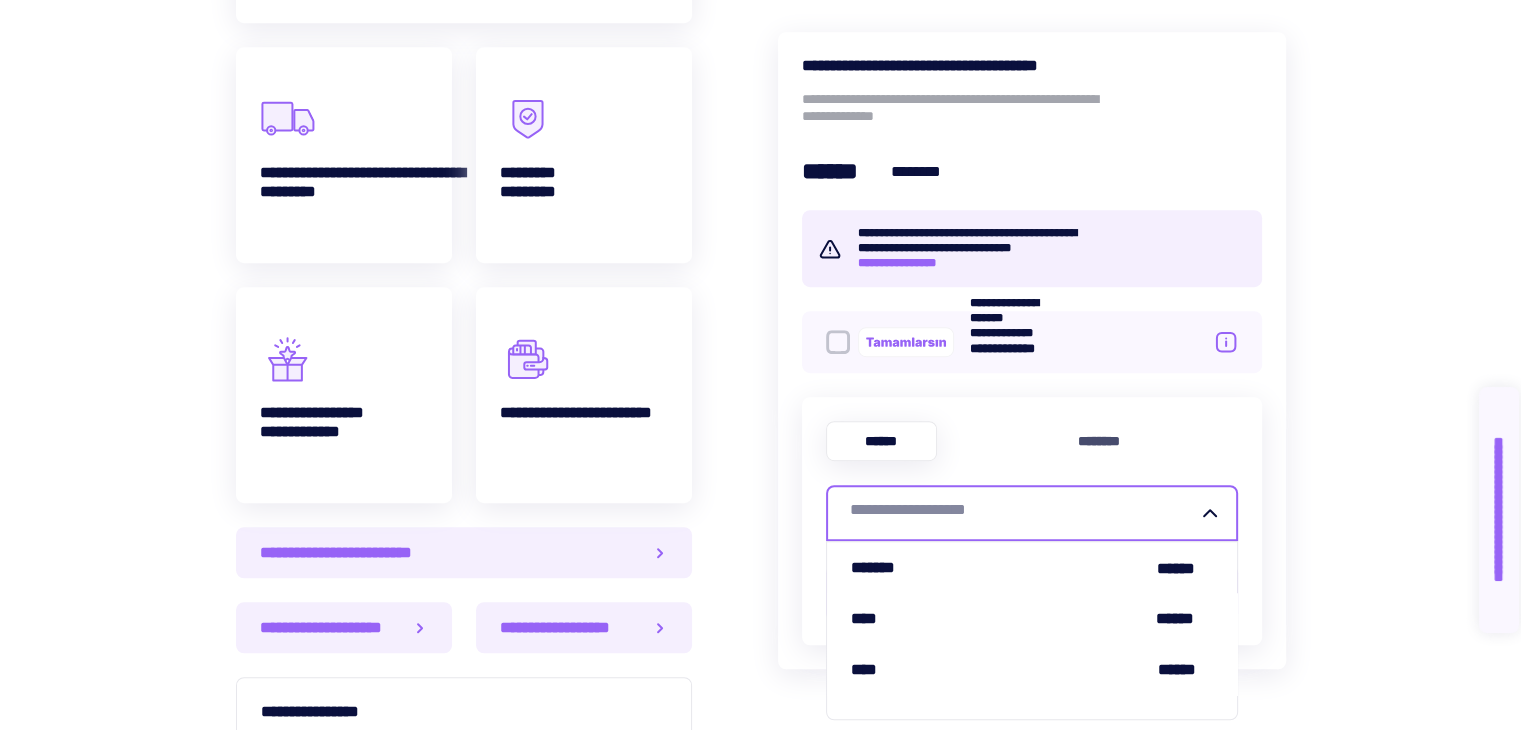 click on "**********" at bounding box center (1032, 521) 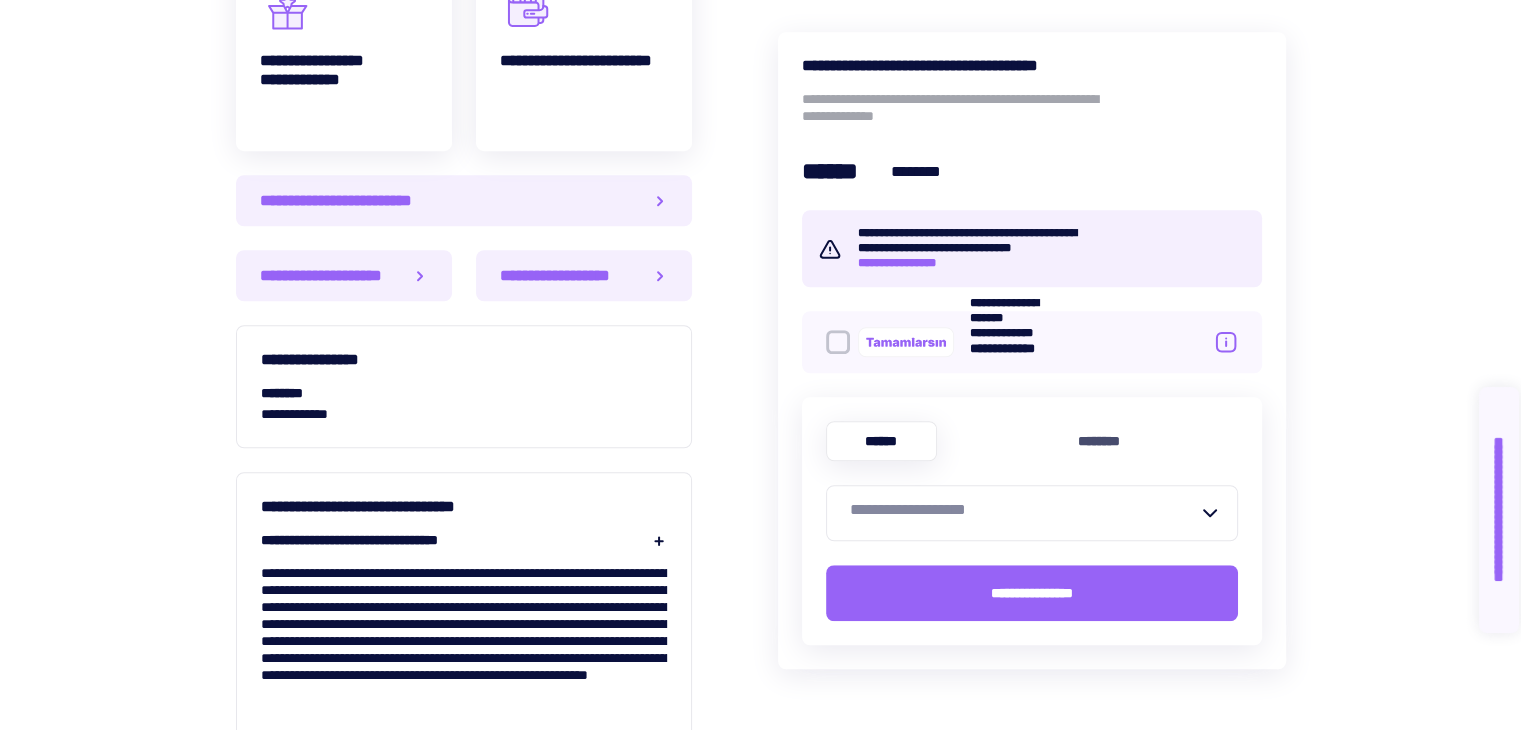 scroll, scrollTop: 1500, scrollLeft: 0, axis: vertical 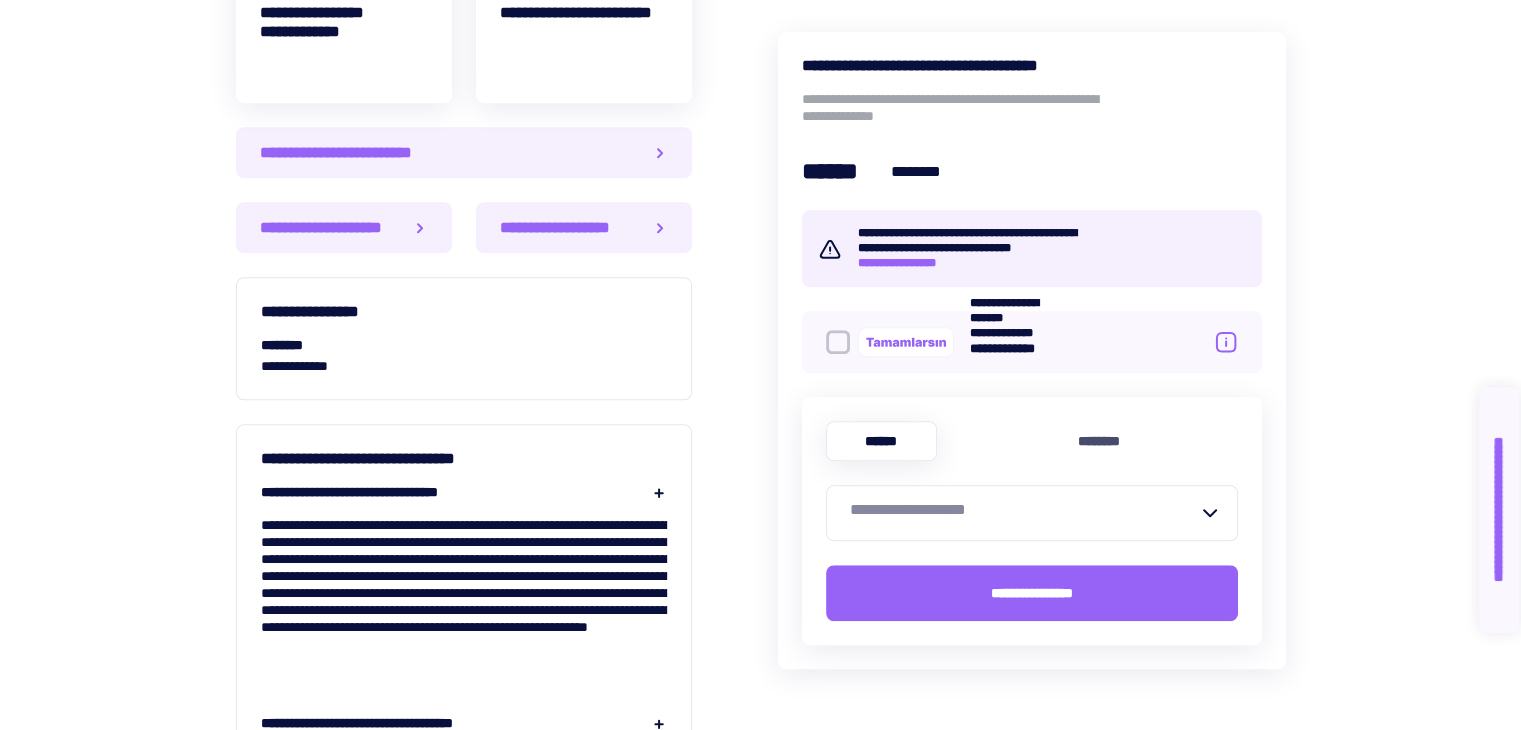 click 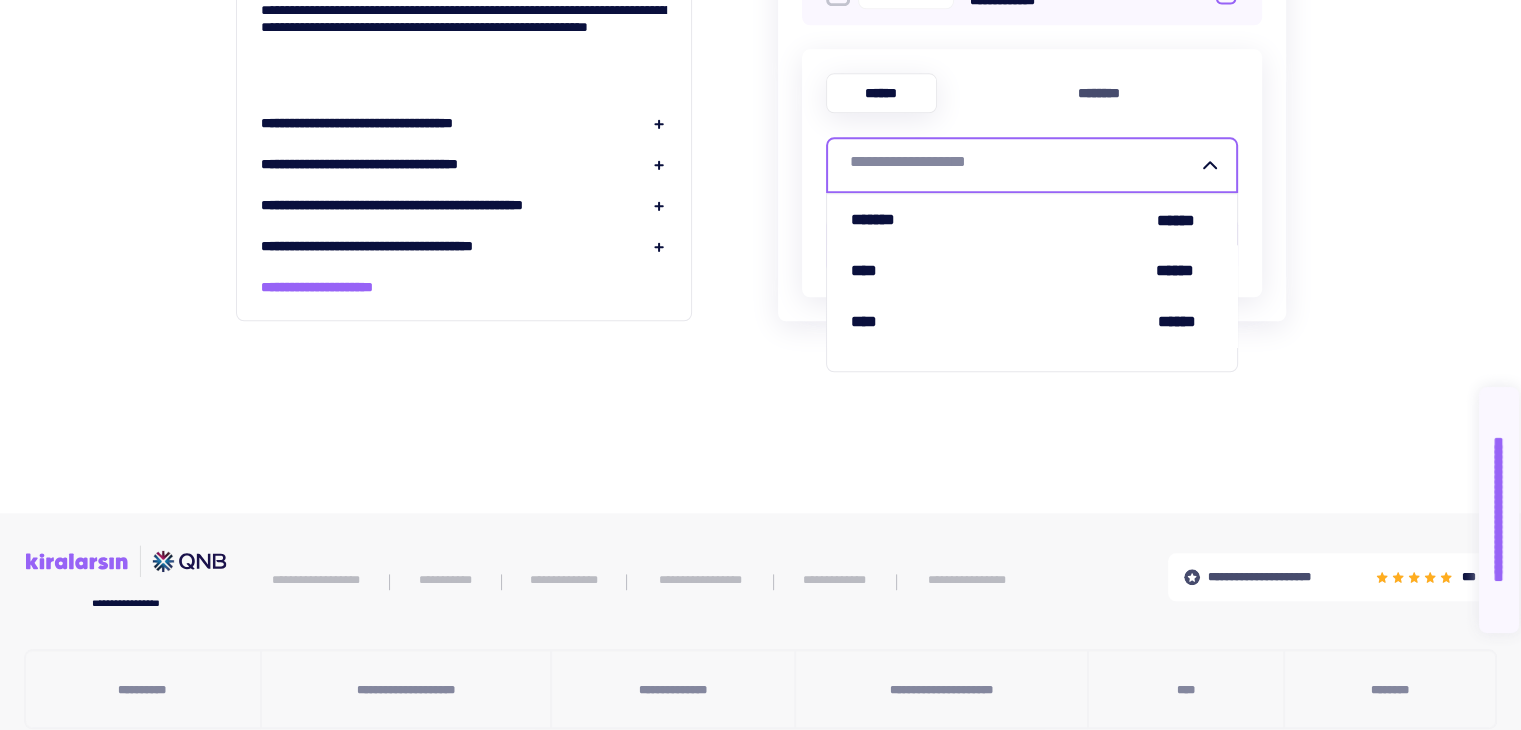 scroll, scrollTop: 2600, scrollLeft: 0, axis: vertical 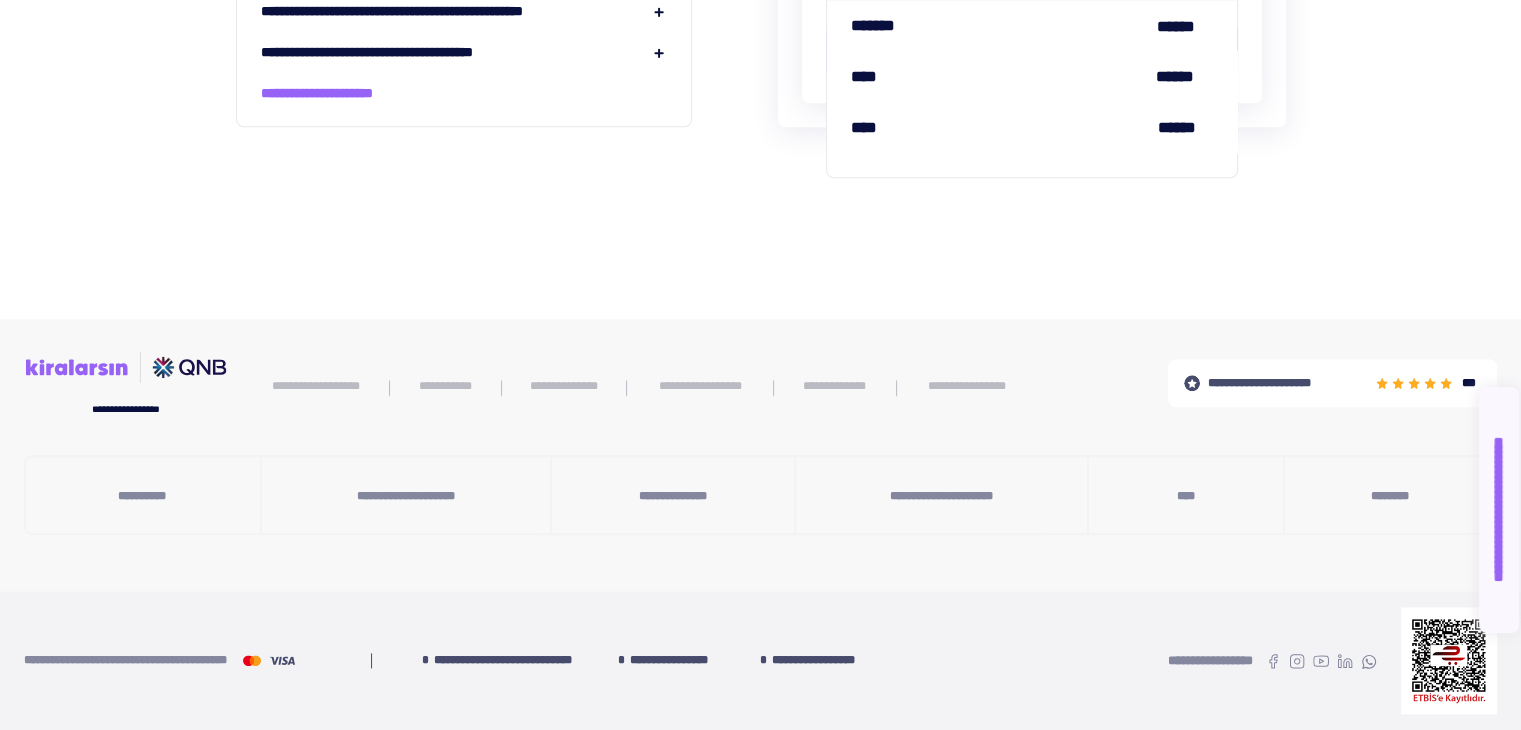 click on "**********" at bounding box center (1287, 383) 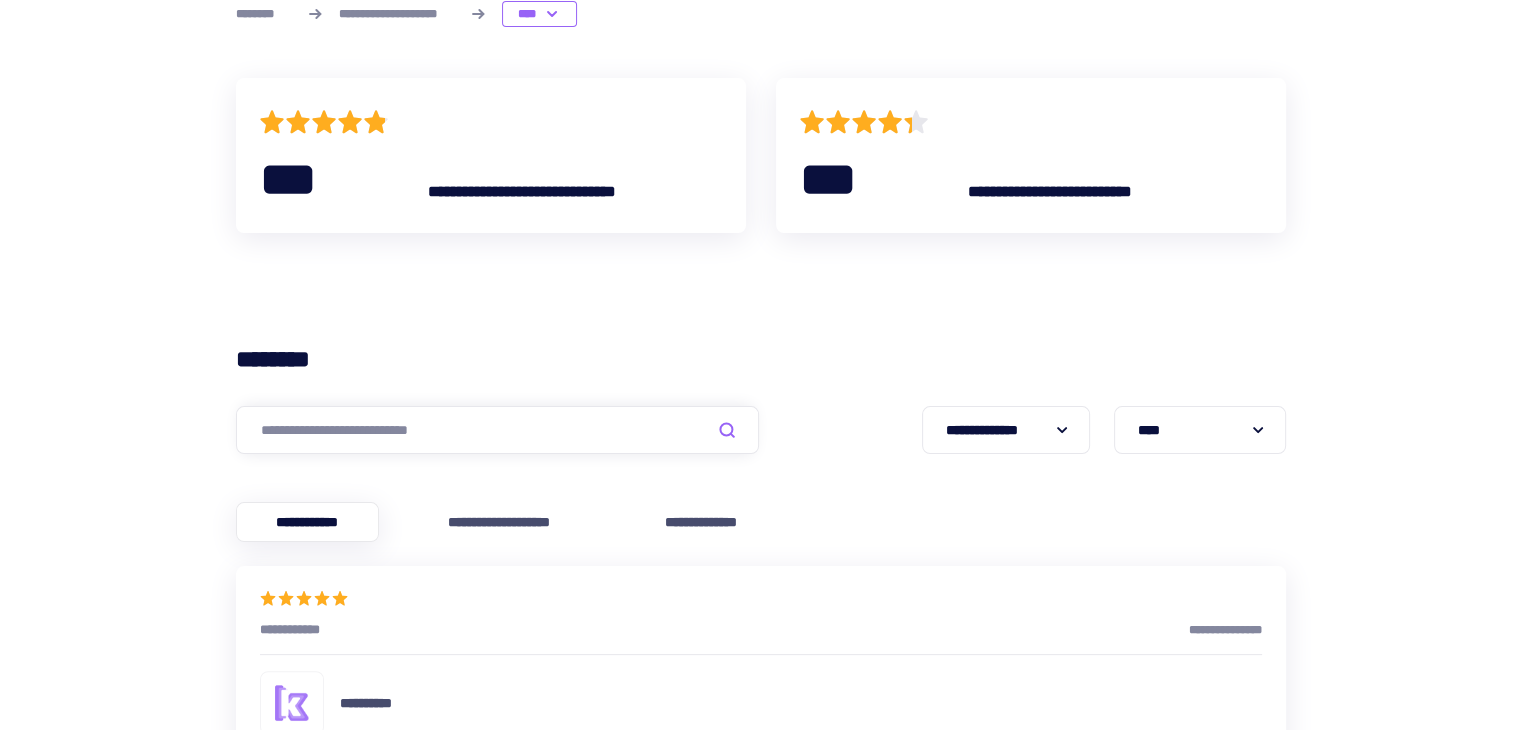 scroll, scrollTop: 0, scrollLeft: 0, axis: both 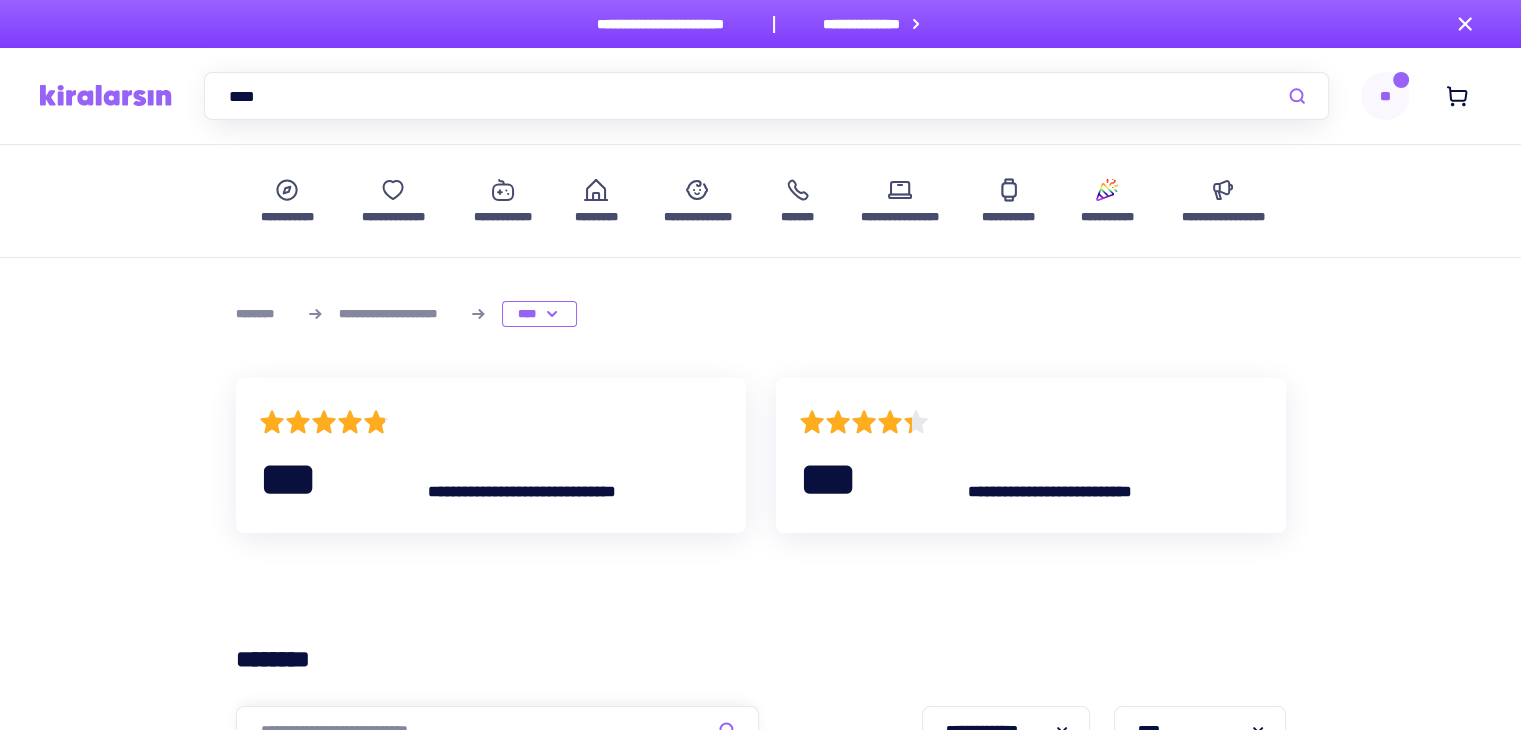 click at bounding box center (106, 95) 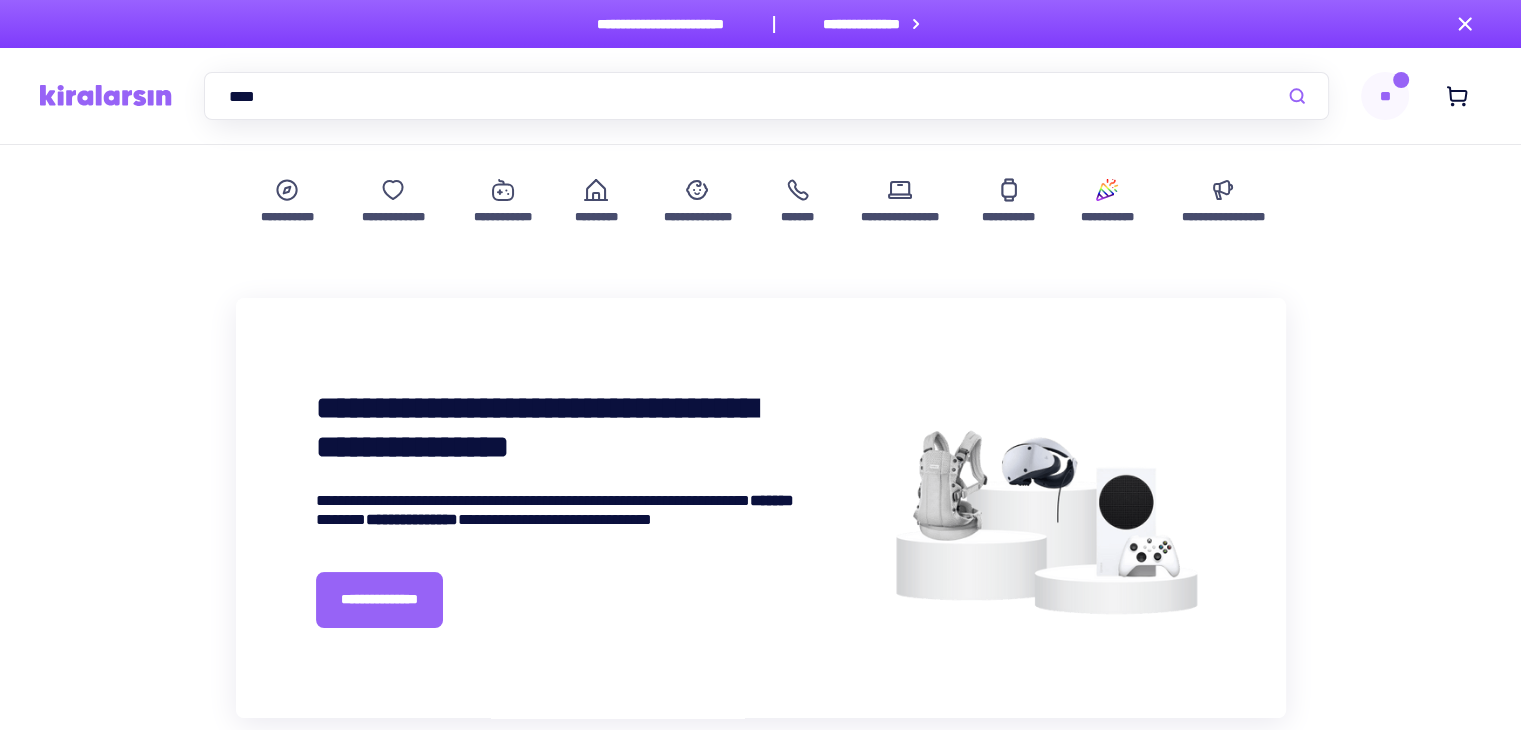 click on "**********" at bounding box center (673, 24) 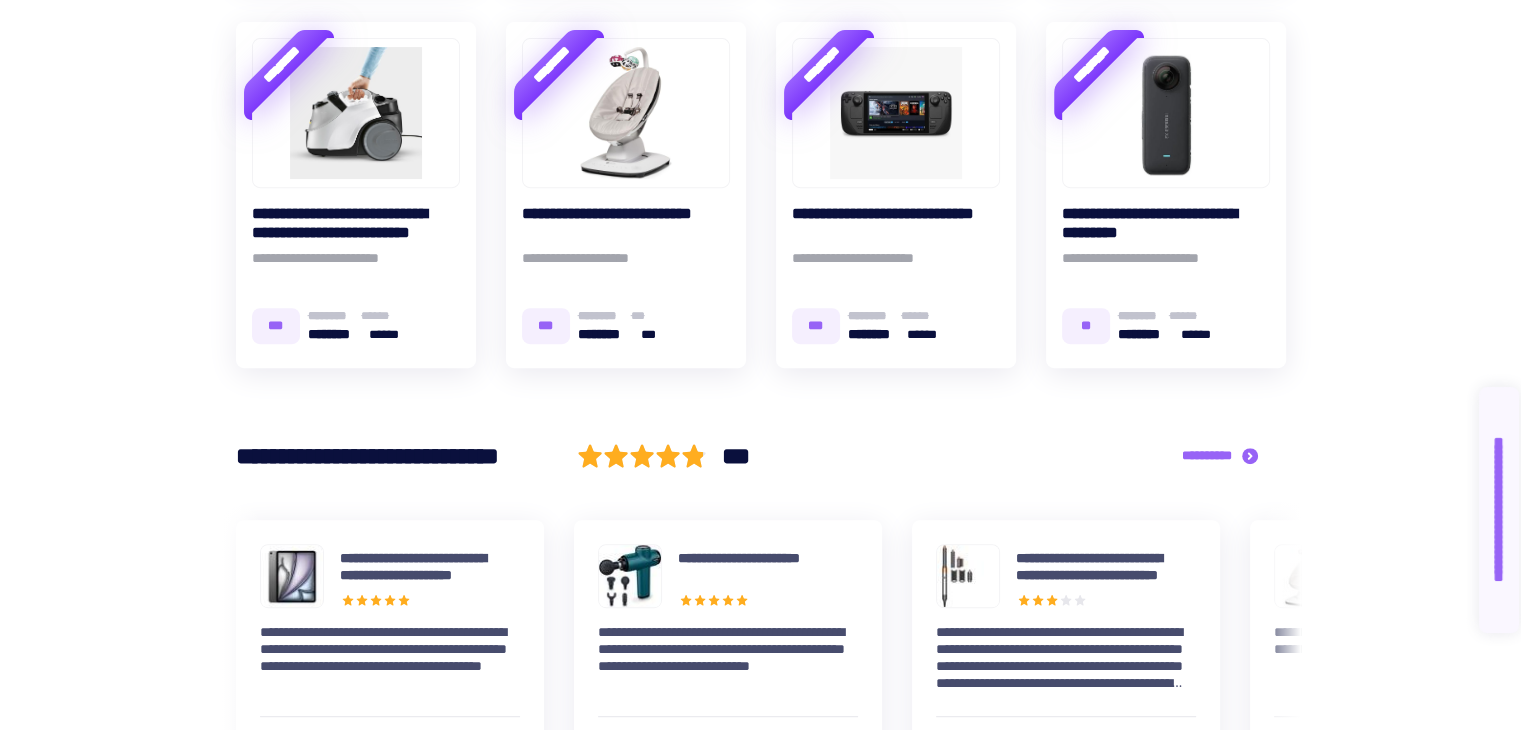 scroll, scrollTop: 900, scrollLeft: 0, axis: vertical 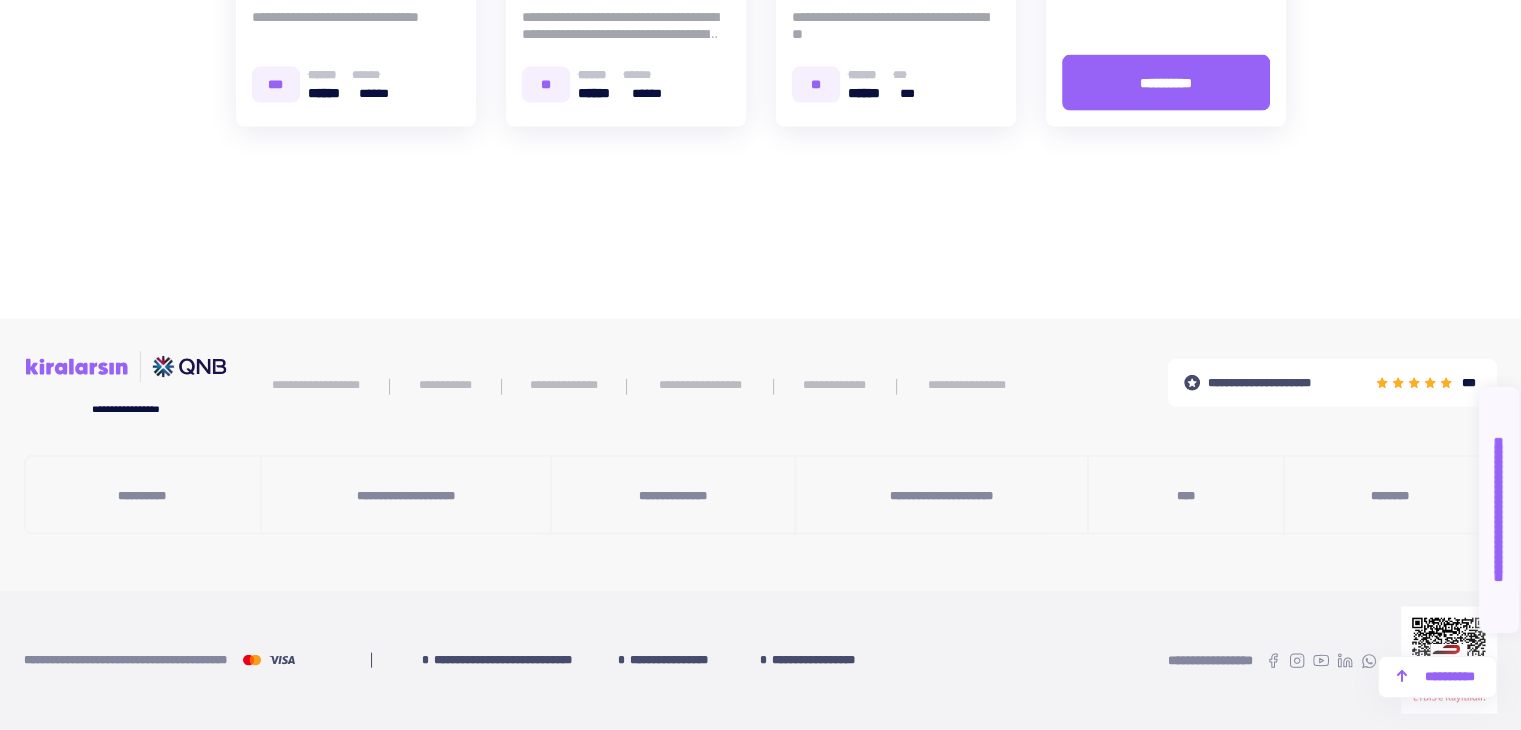 click on "****" at bounding box center [1186, 496] 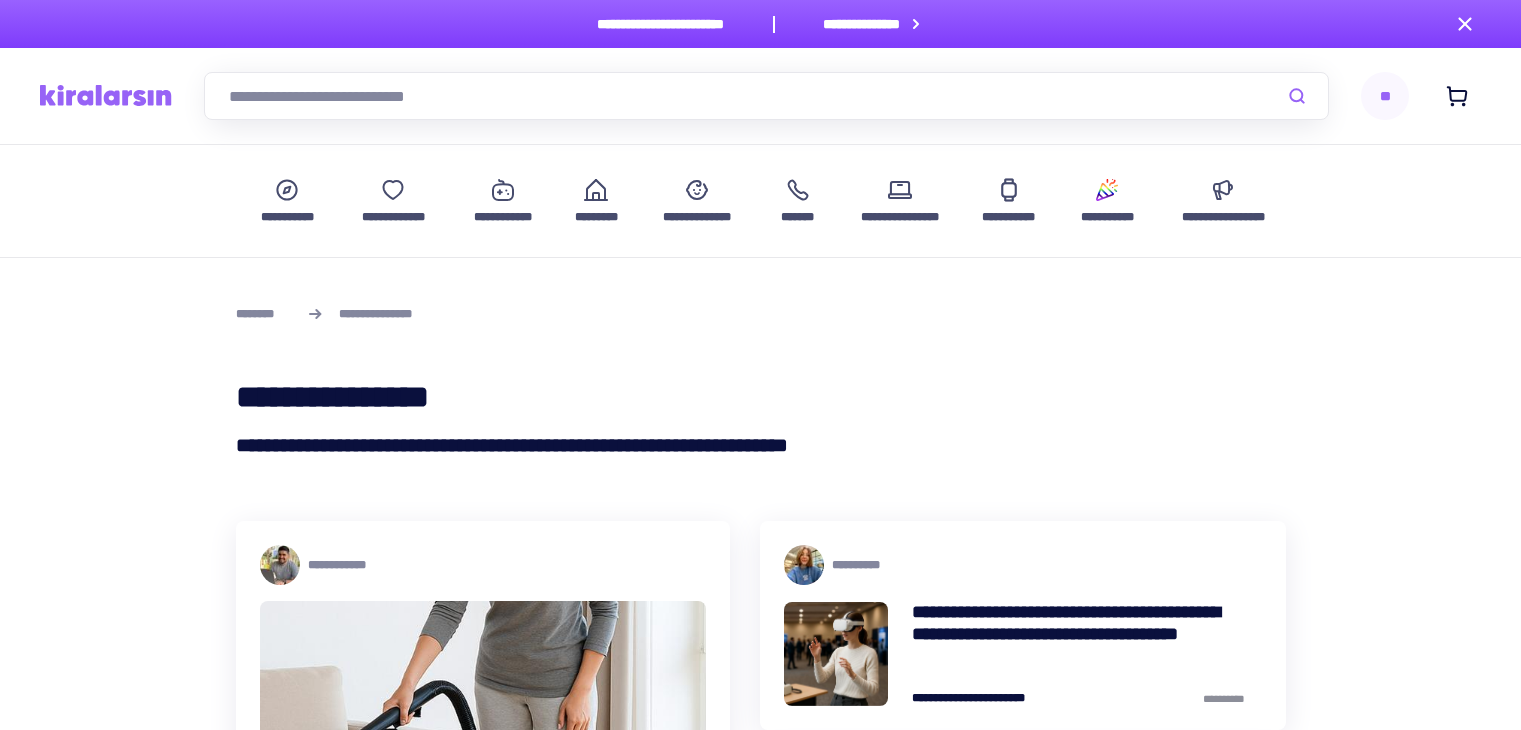 scroll, scrollTop: 0, scrollLeft: 0, axis: both 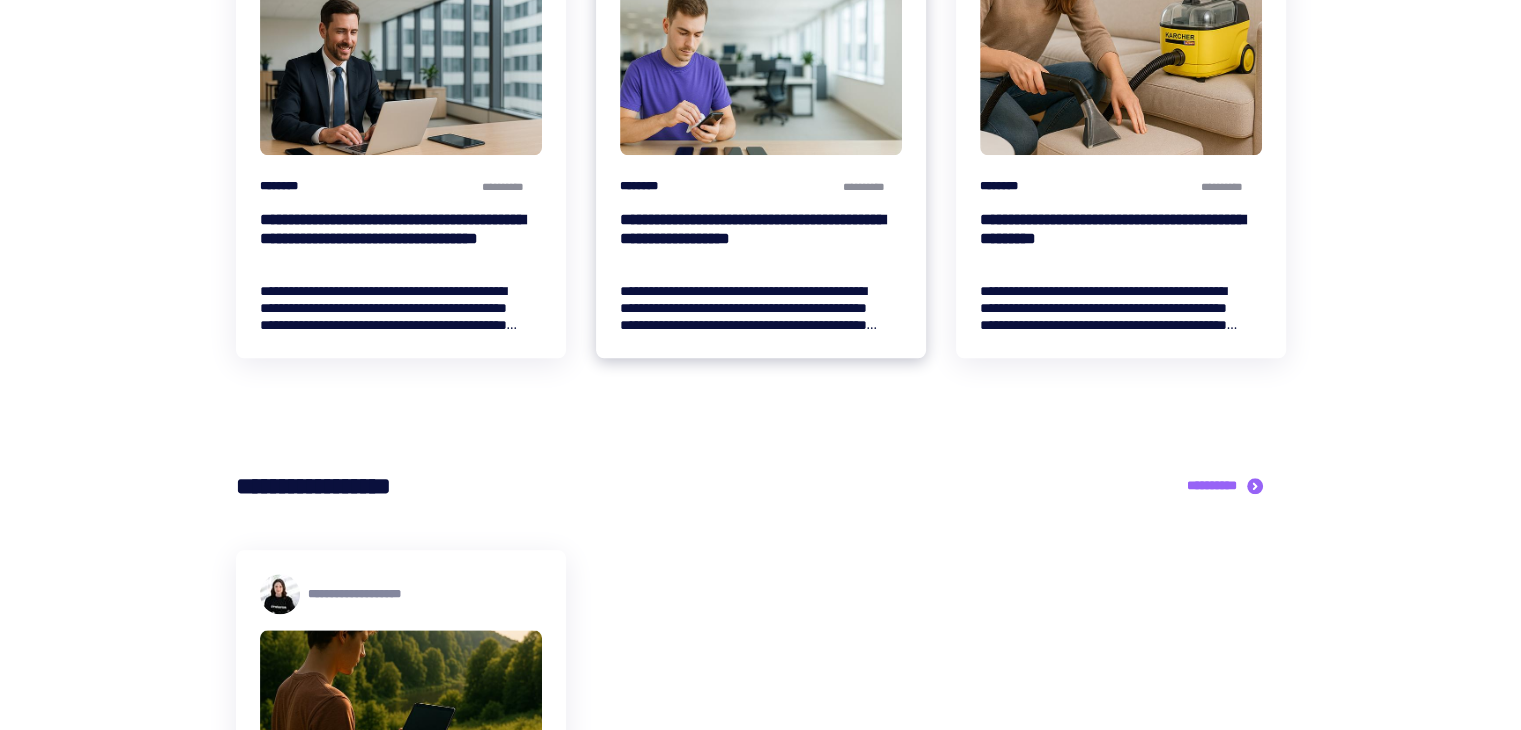 click at bounding box center (640, -45) 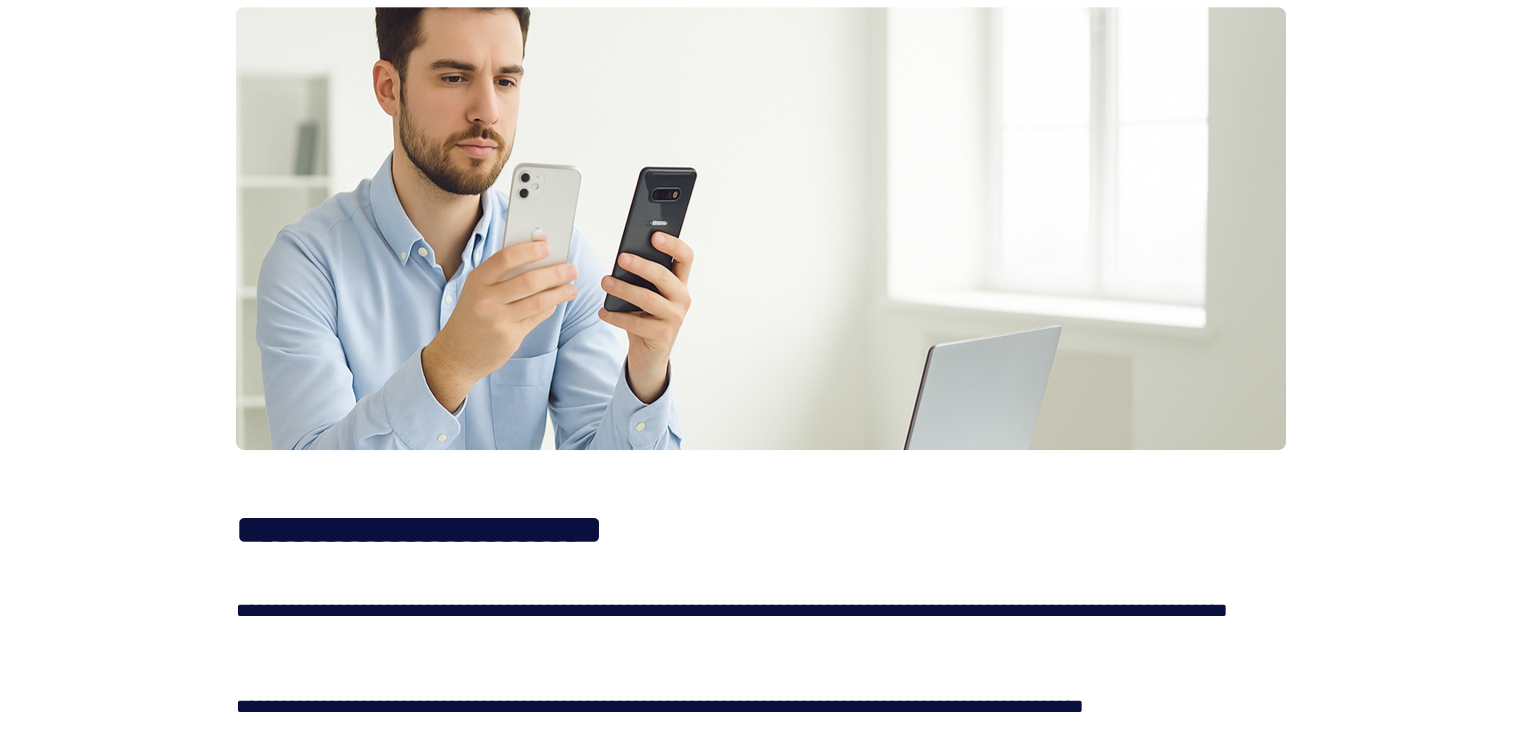 scroll, scrollTop: 700, scrollLeft: 0, axis: vertical 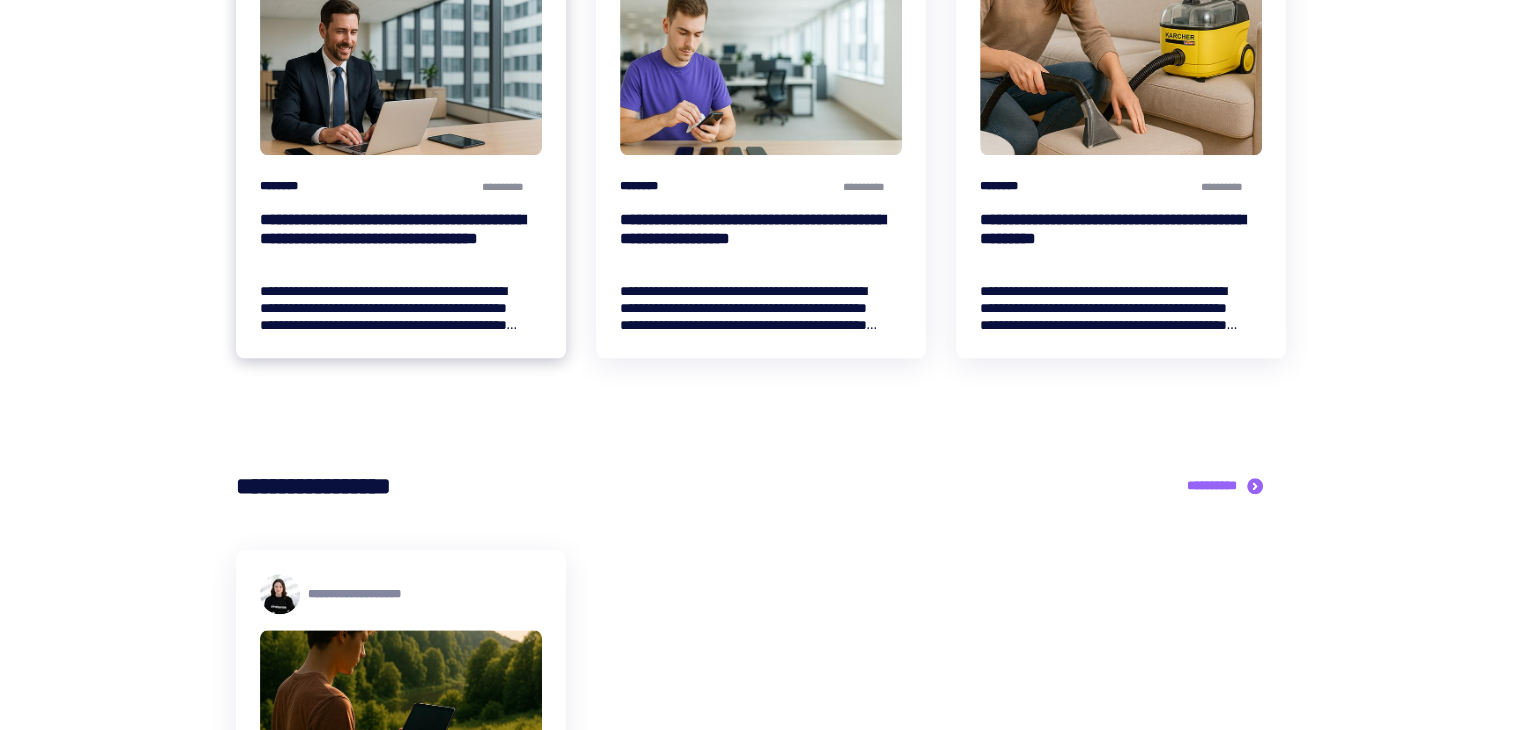 click at bounding box center (401, 73) 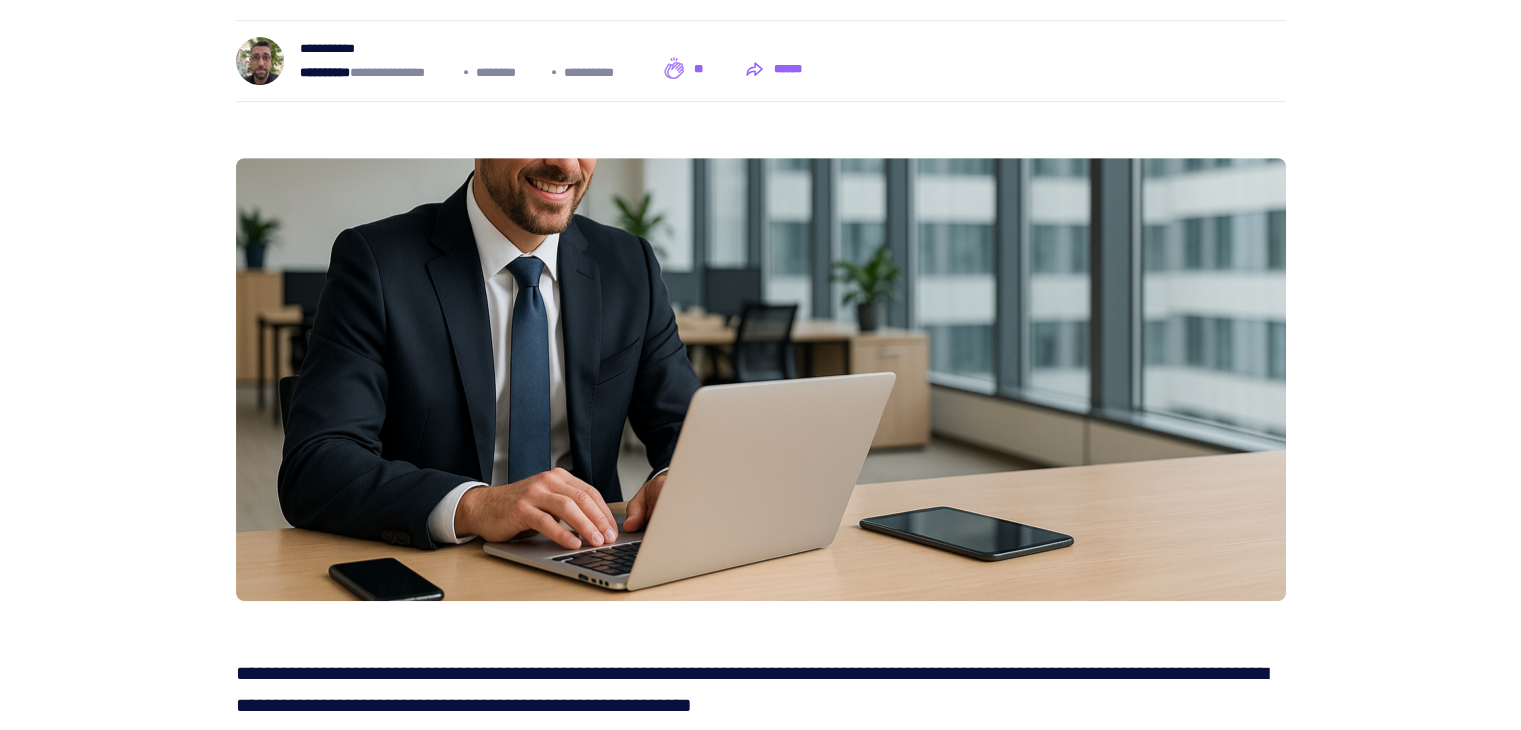 scroll, scrollTop: 900, scrollLeft: 0, axis: vertical 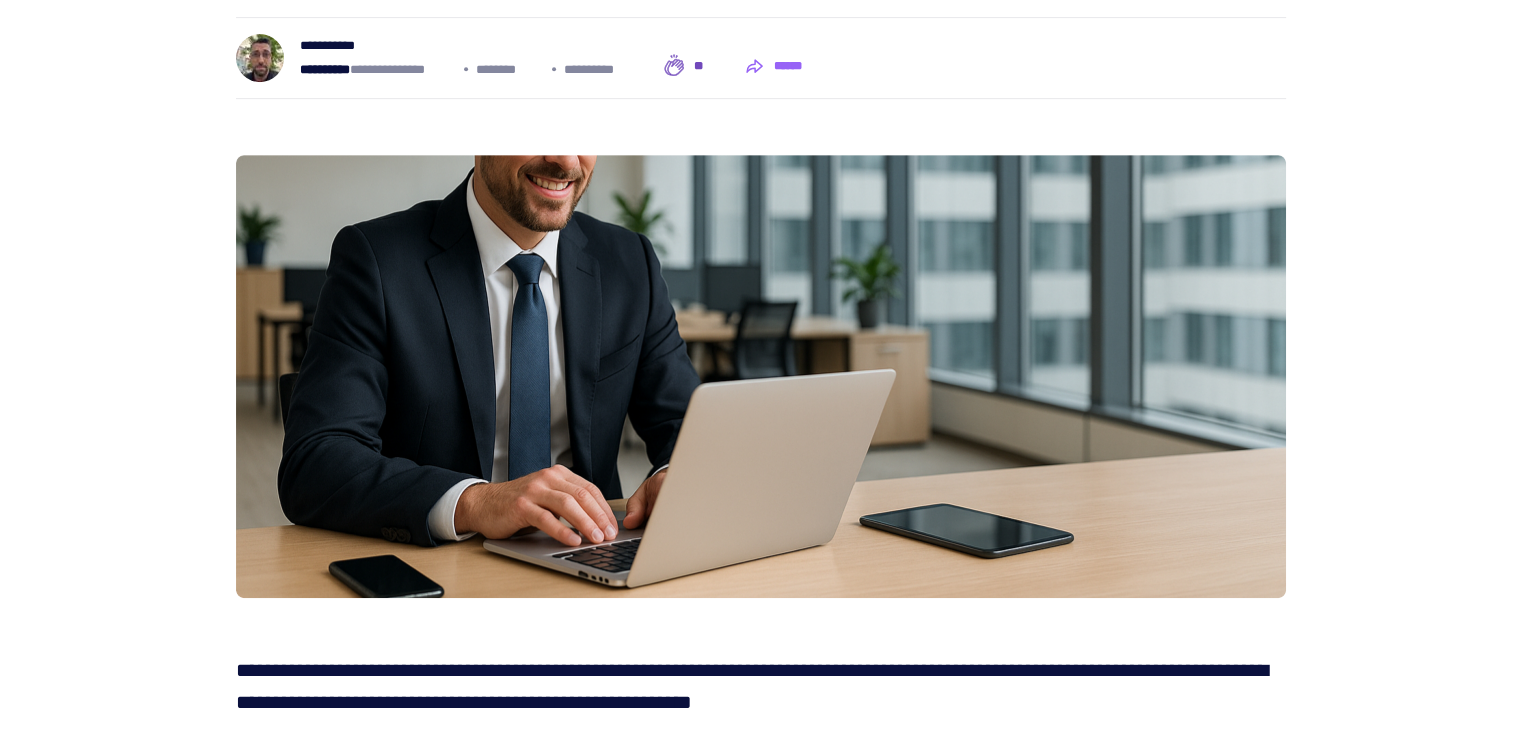 click on "**" at bounding box center (685, 66) 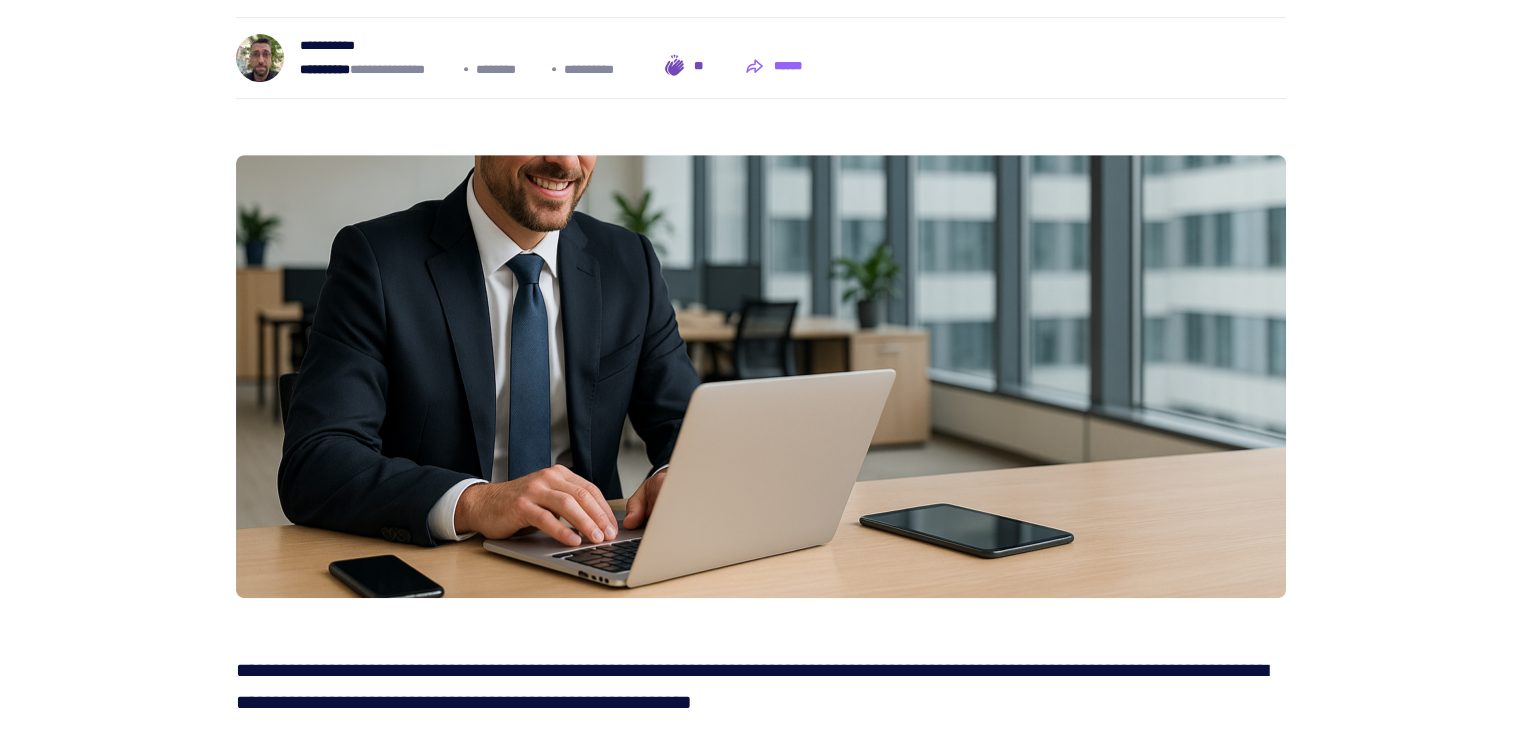 click 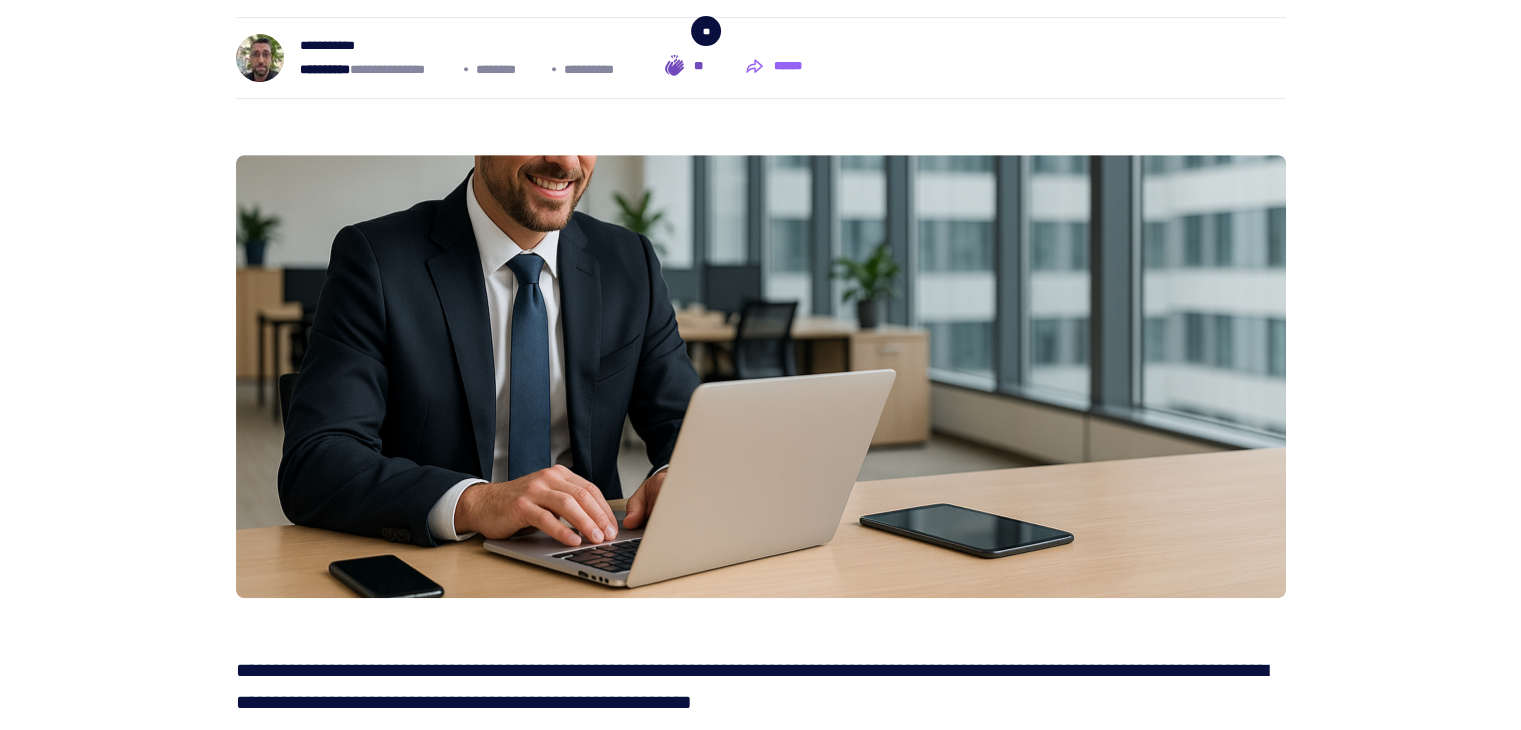 click 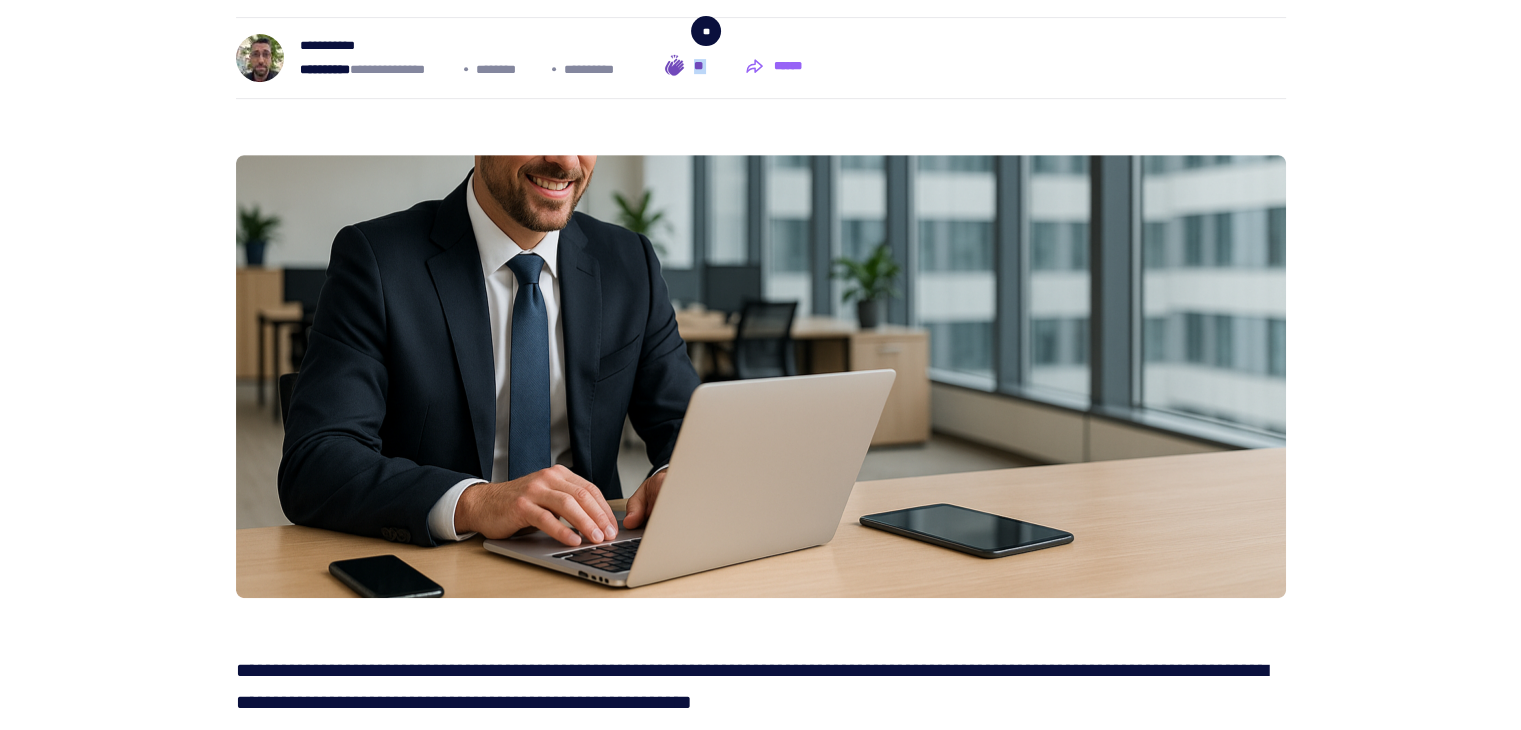 click 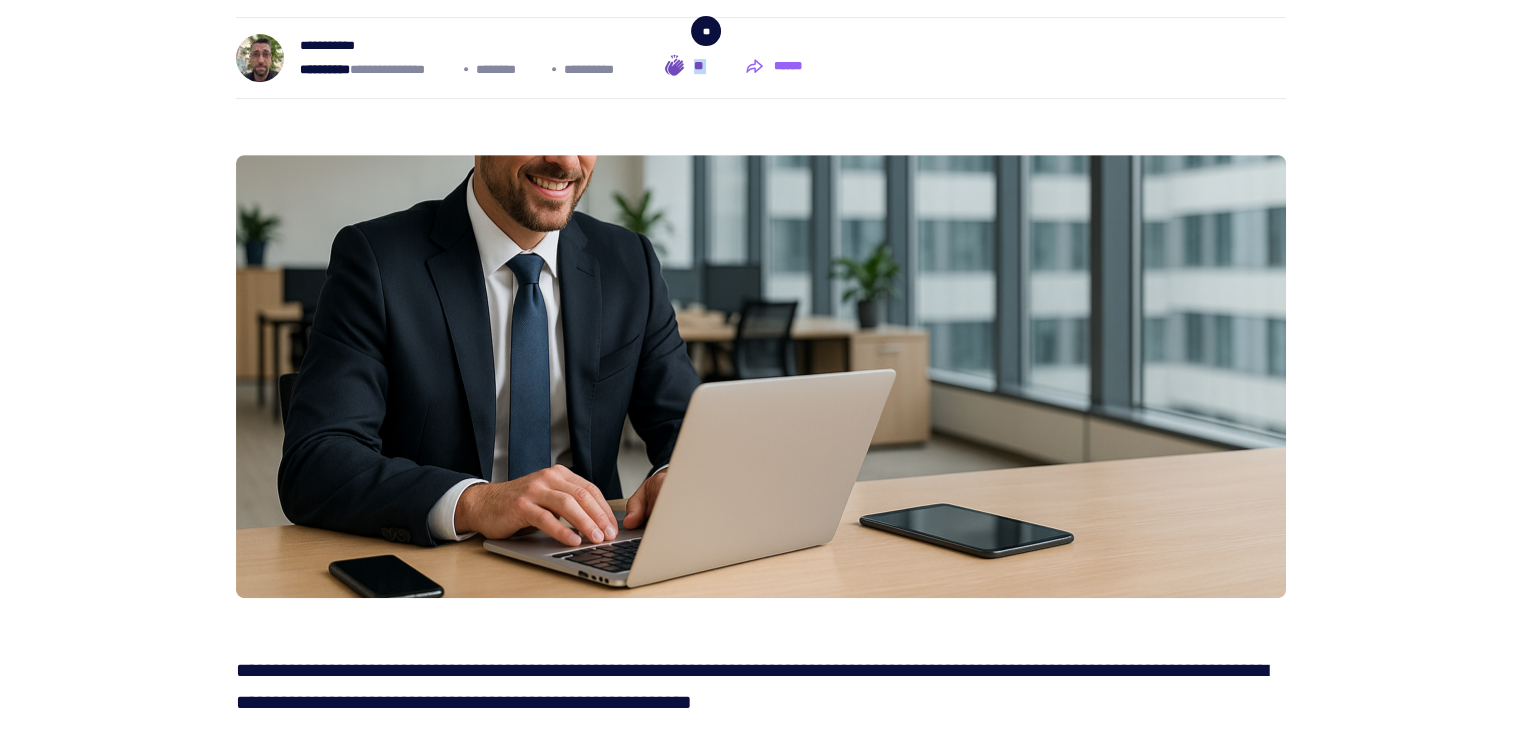 click 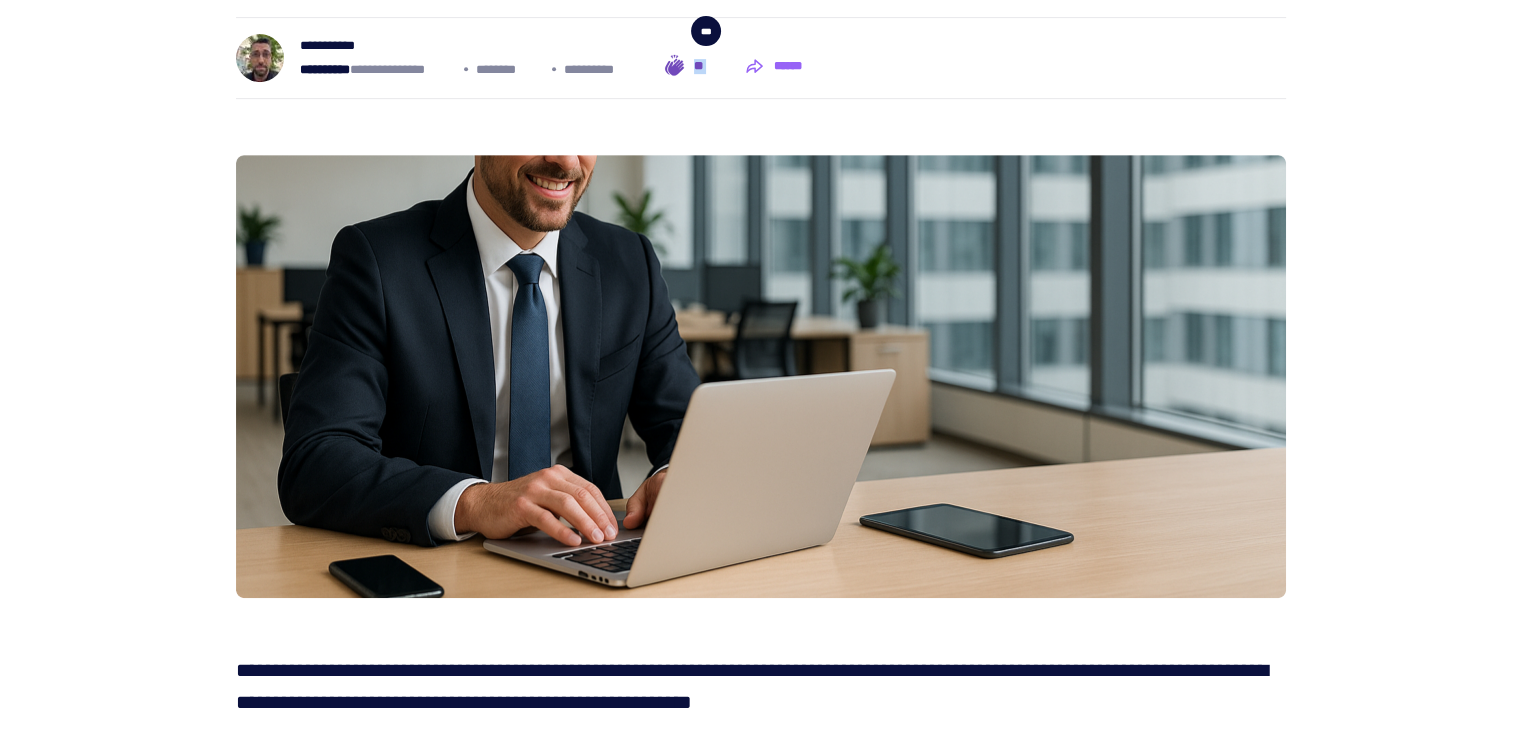 click 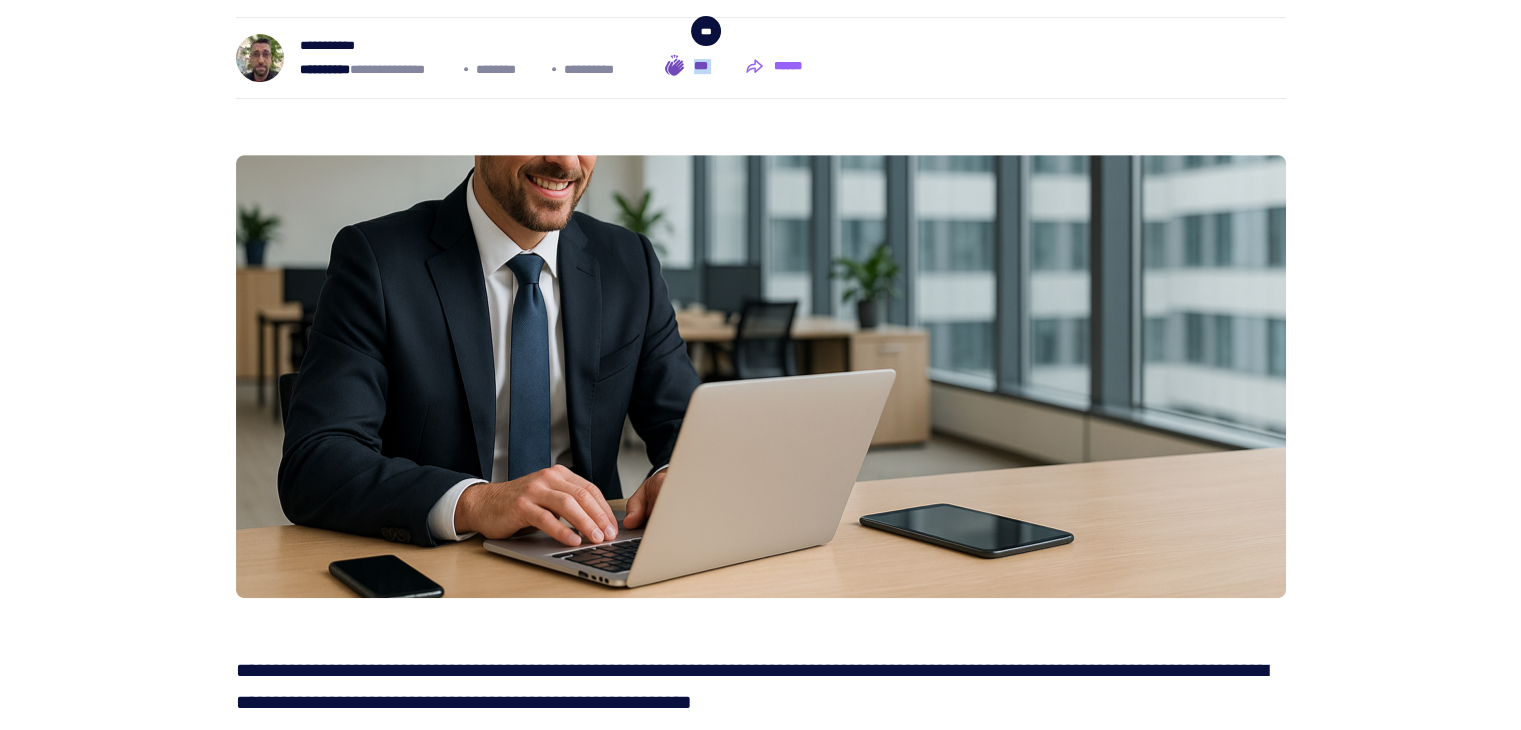 click 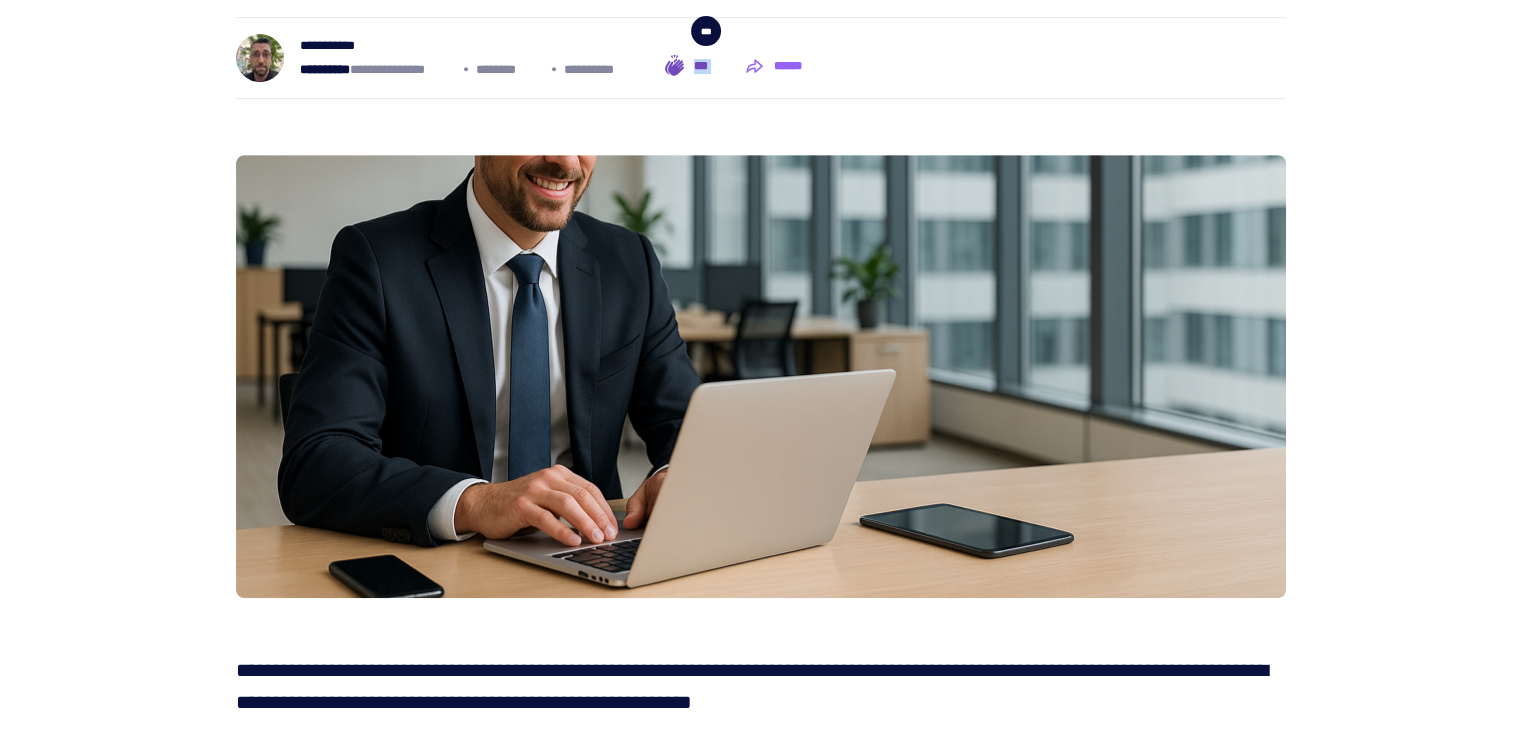 click 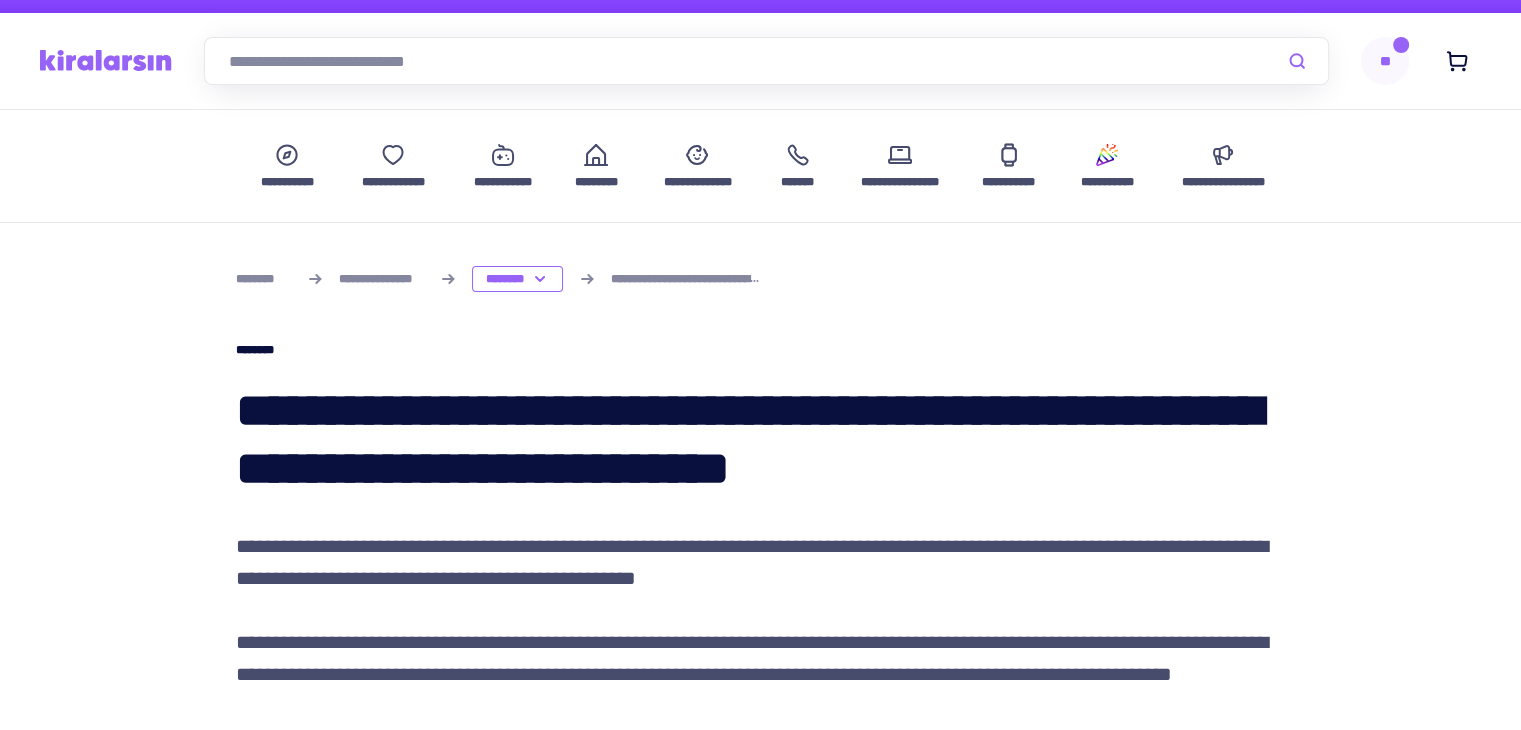scroll, scrollTop: 0, scrollLeft: 0, axis: both 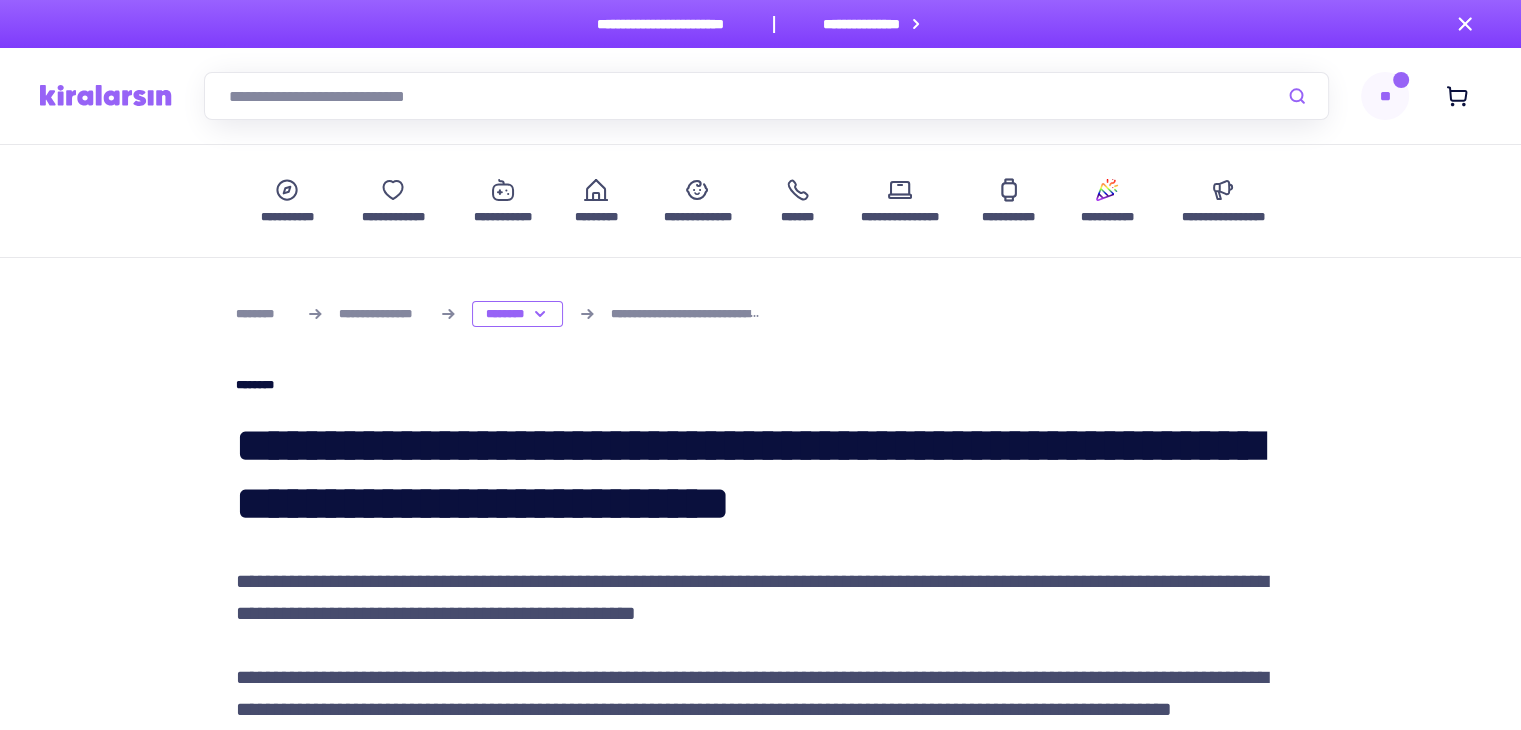 click on "**********" at bounding box center (862, 24) 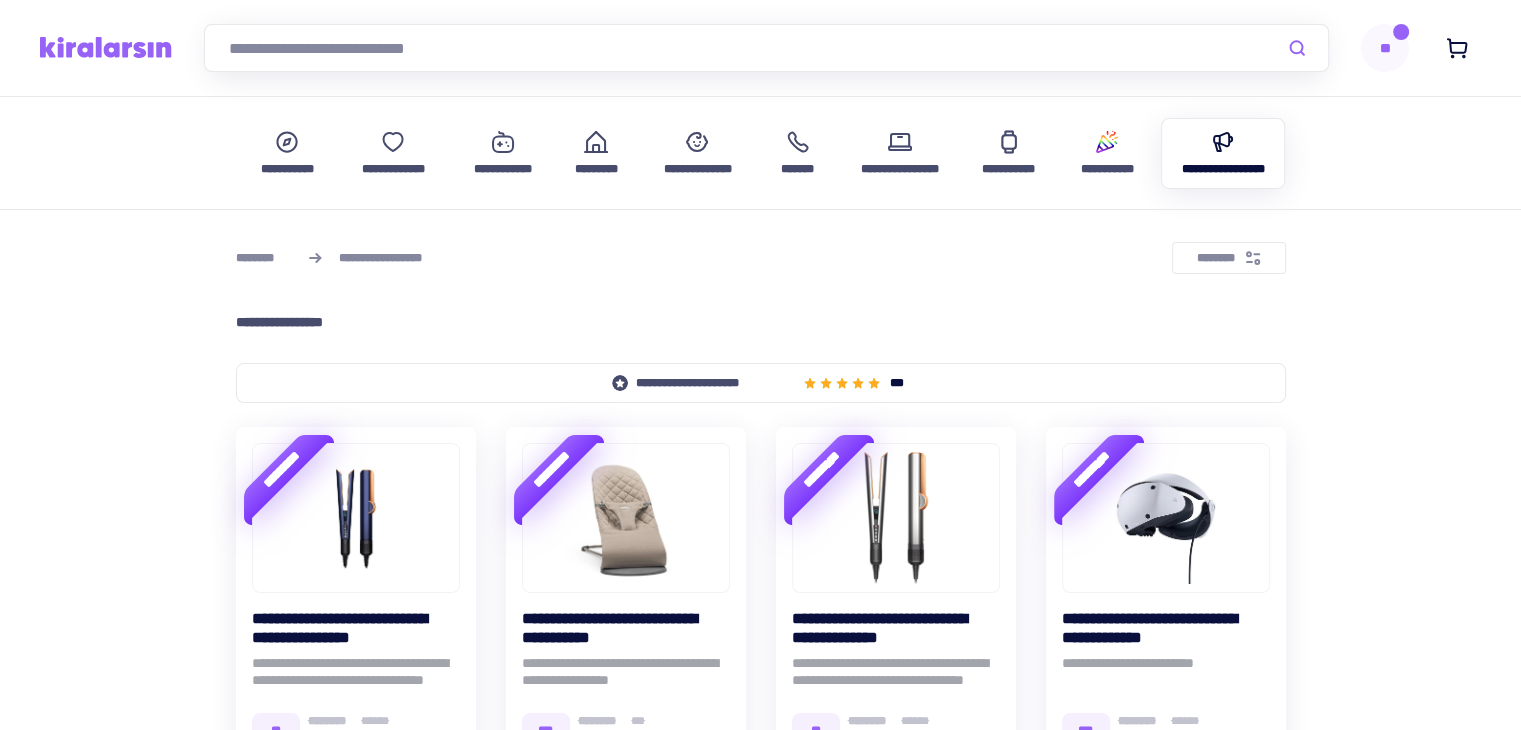 click at bounding box center [106, 47] 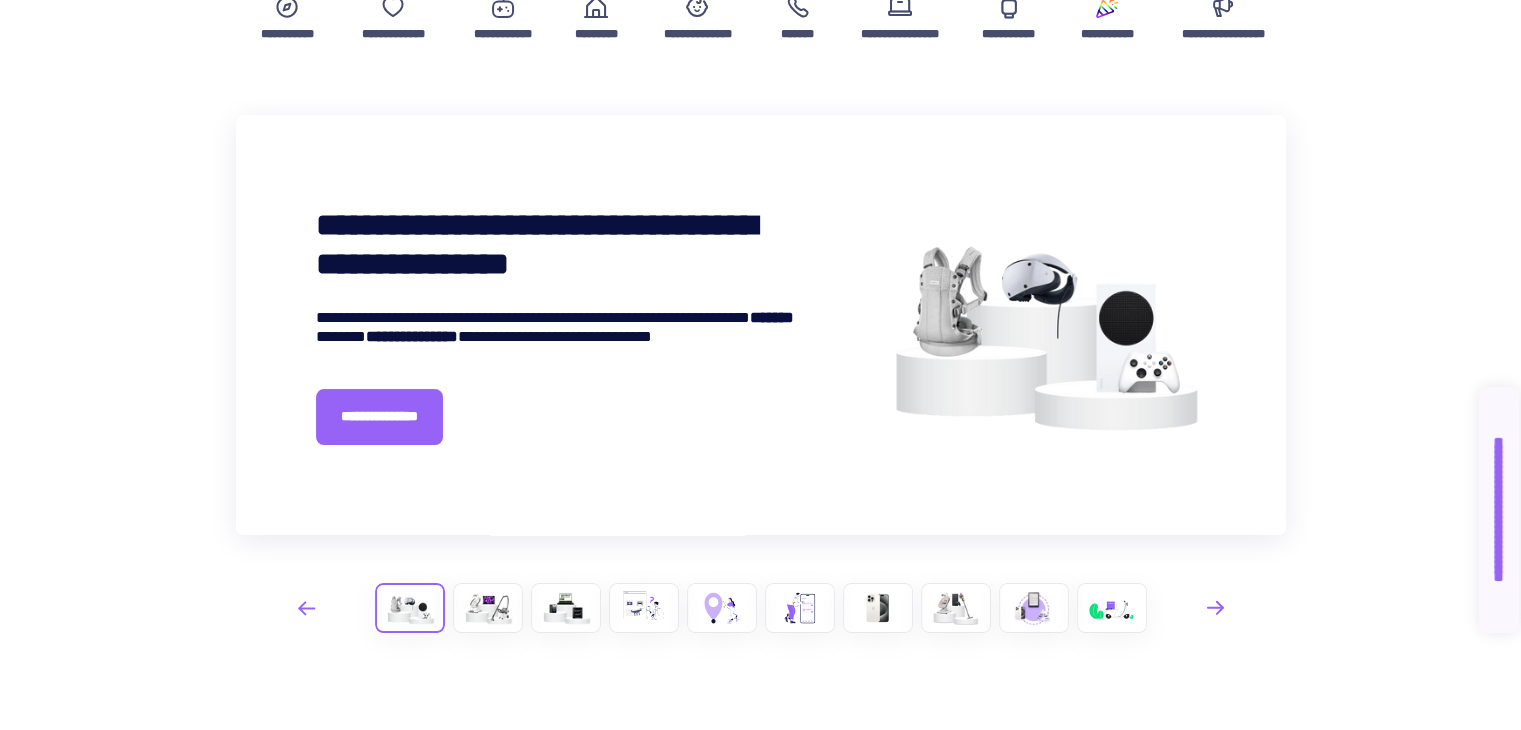 scroll, scrollTop: 300, scrollLeft: 0, axis: vertical 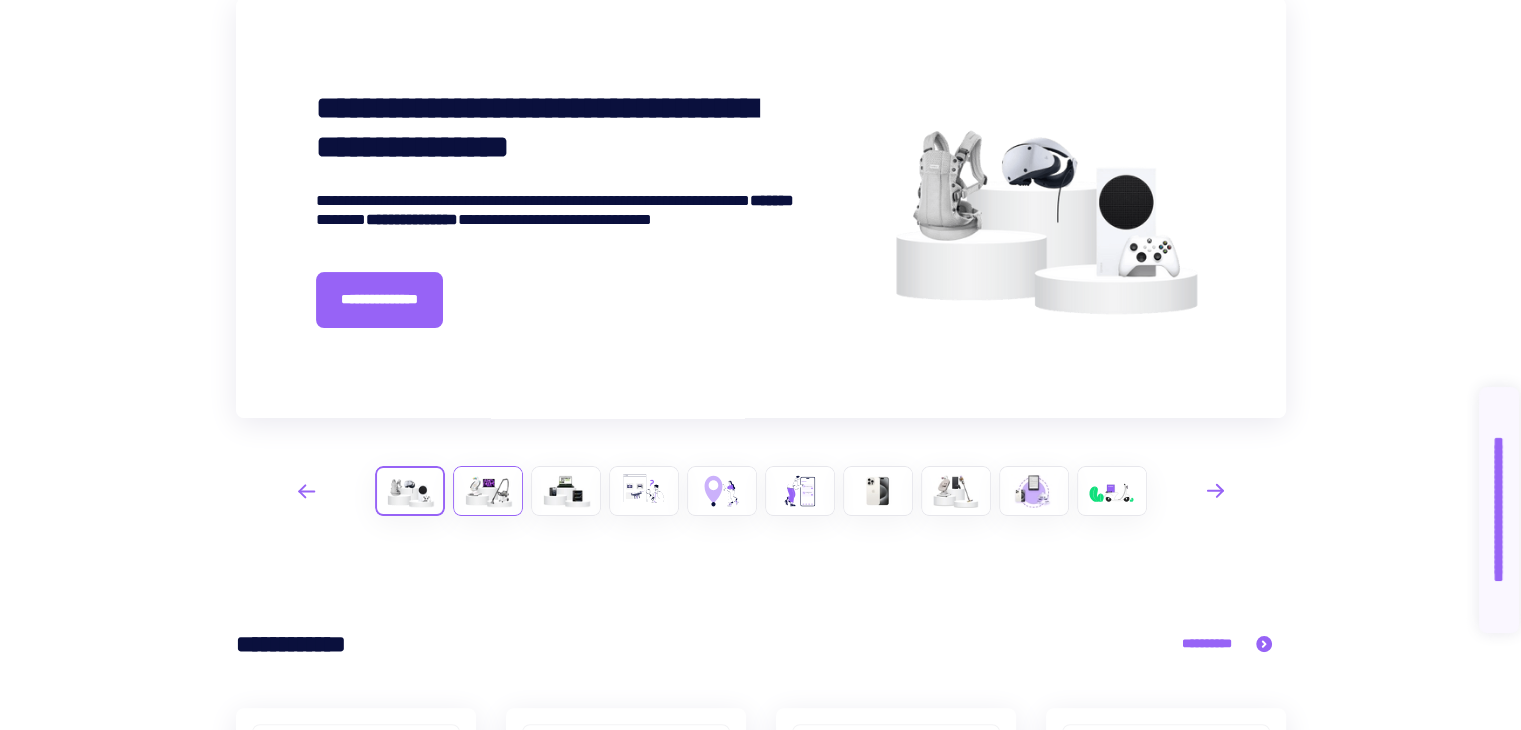 click at bounding box center [488, 491] 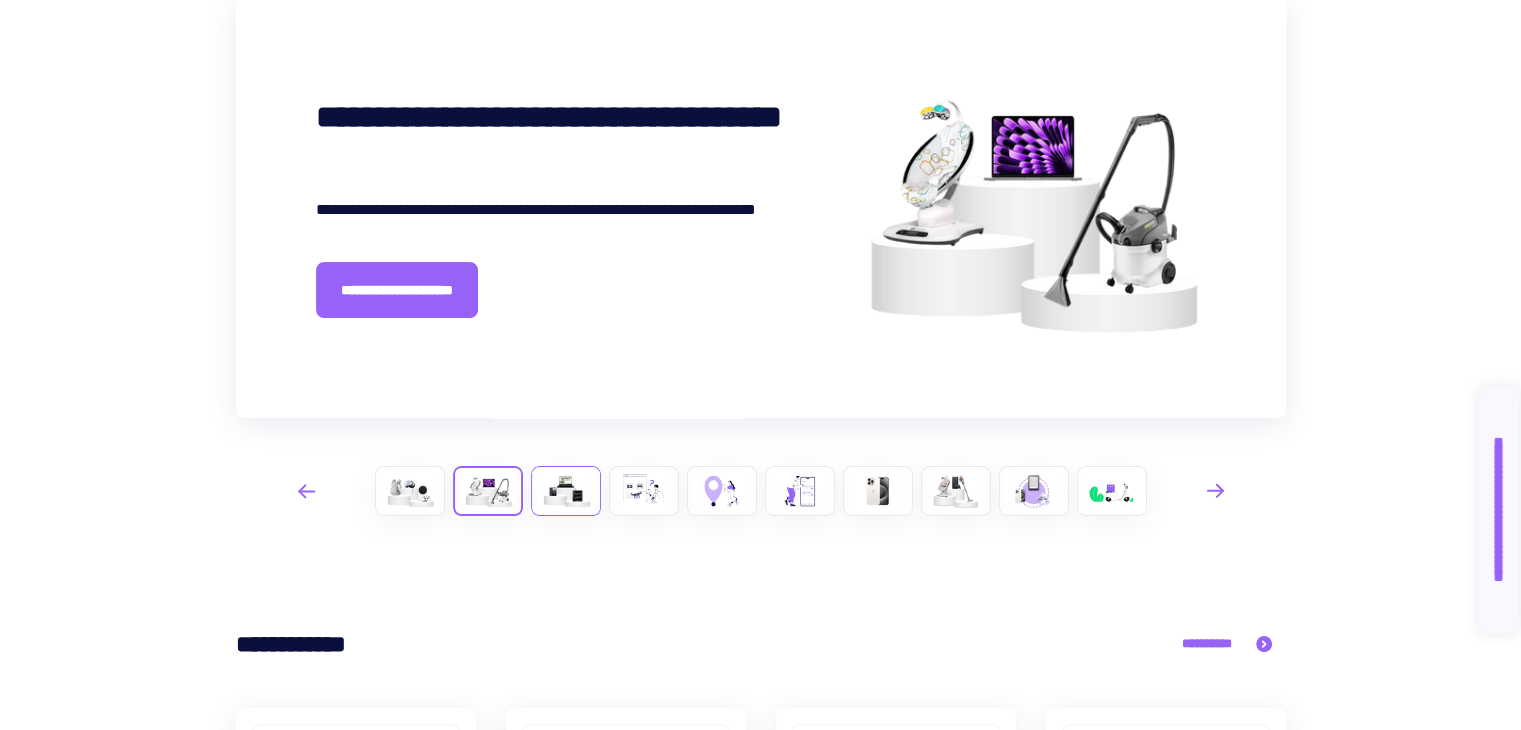 click at bounding box center [566, 491] 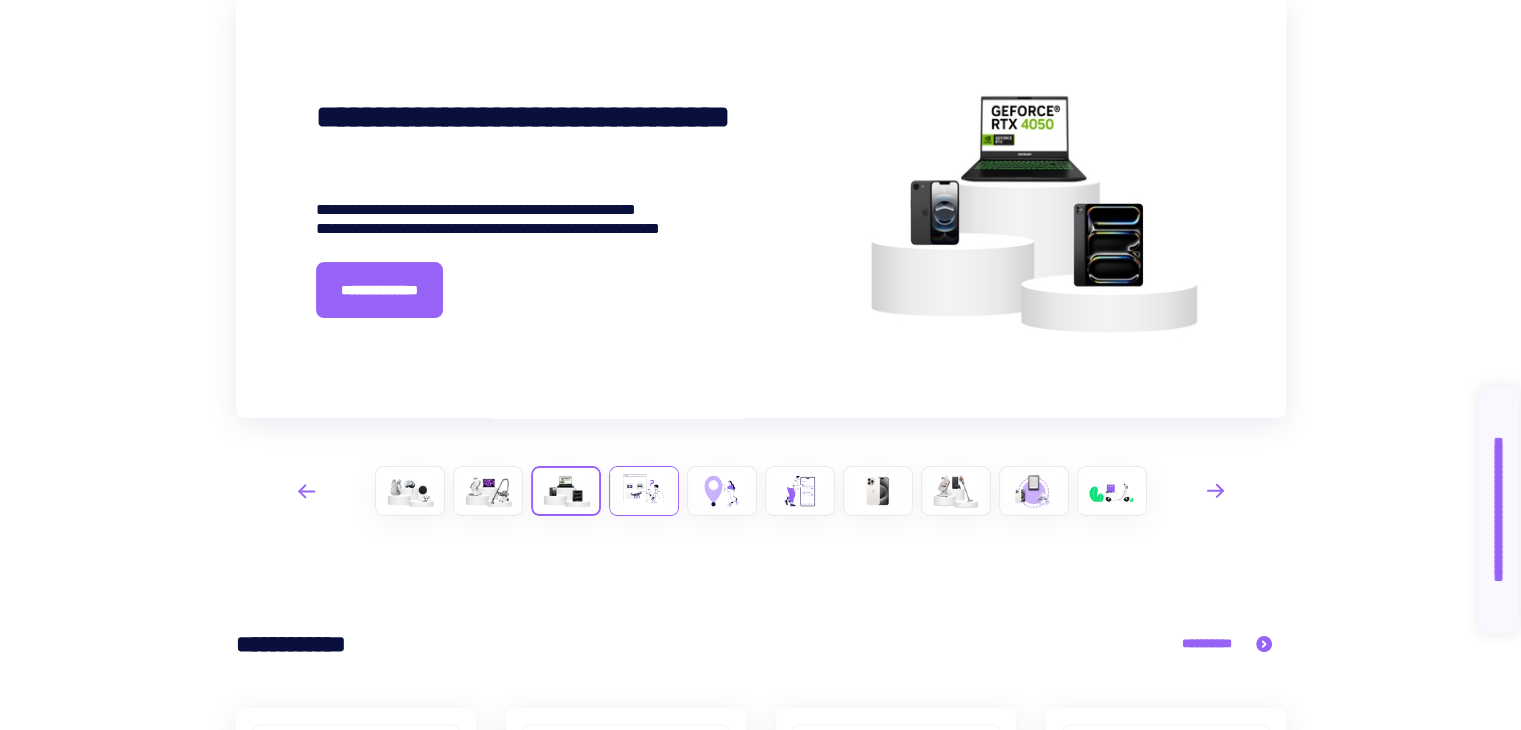 click at bounding box center [644, 491] 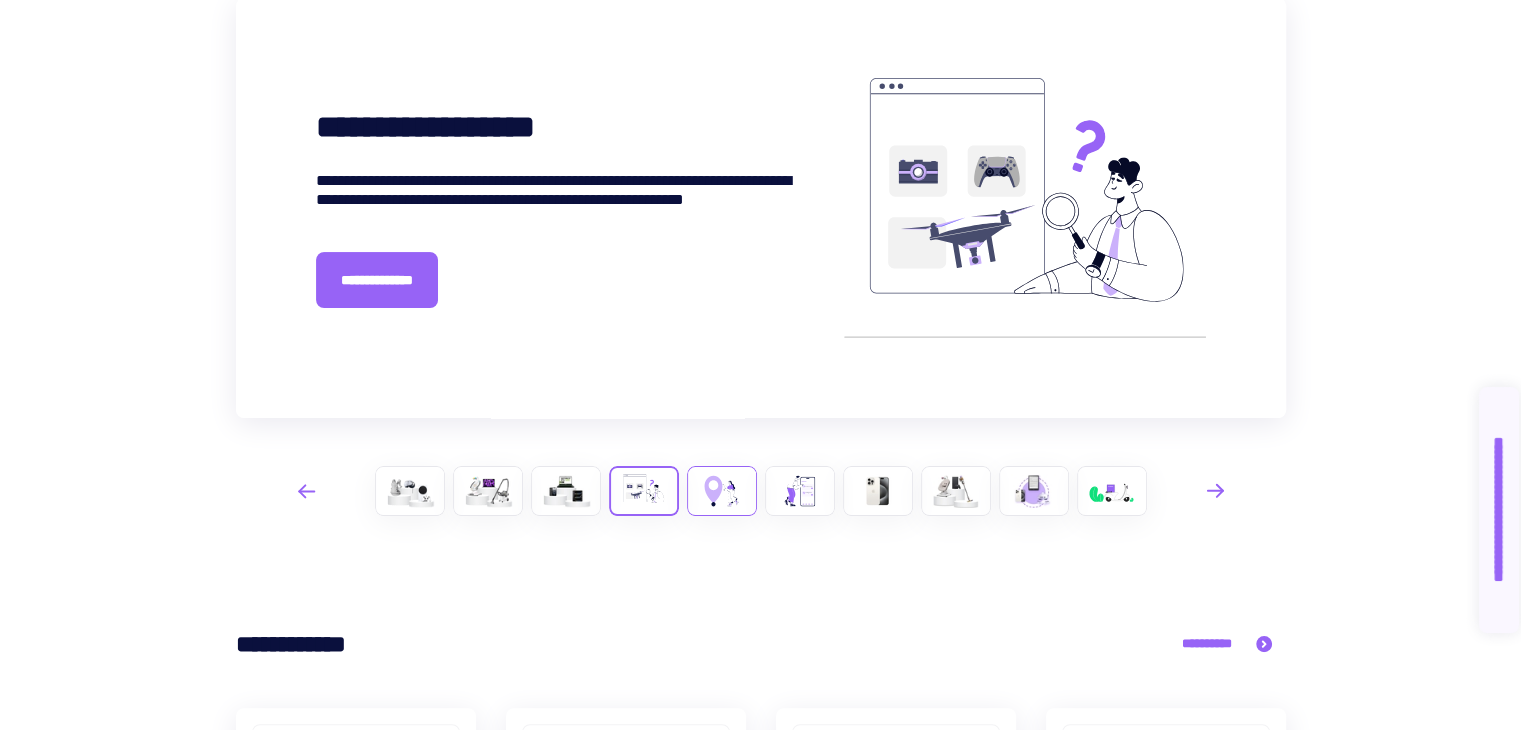 click at bounding box center (722, 491) 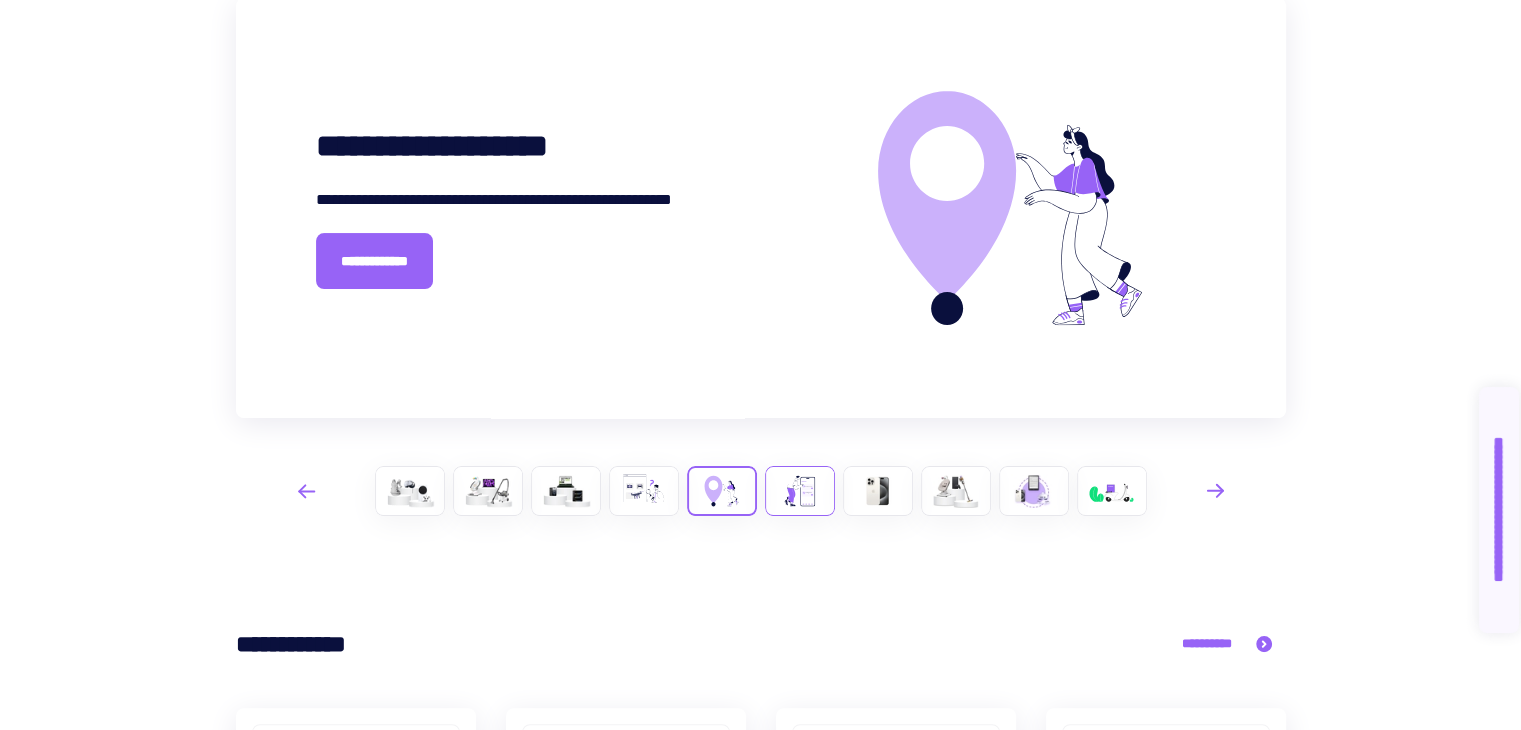 click at bounding box center (800, 491) 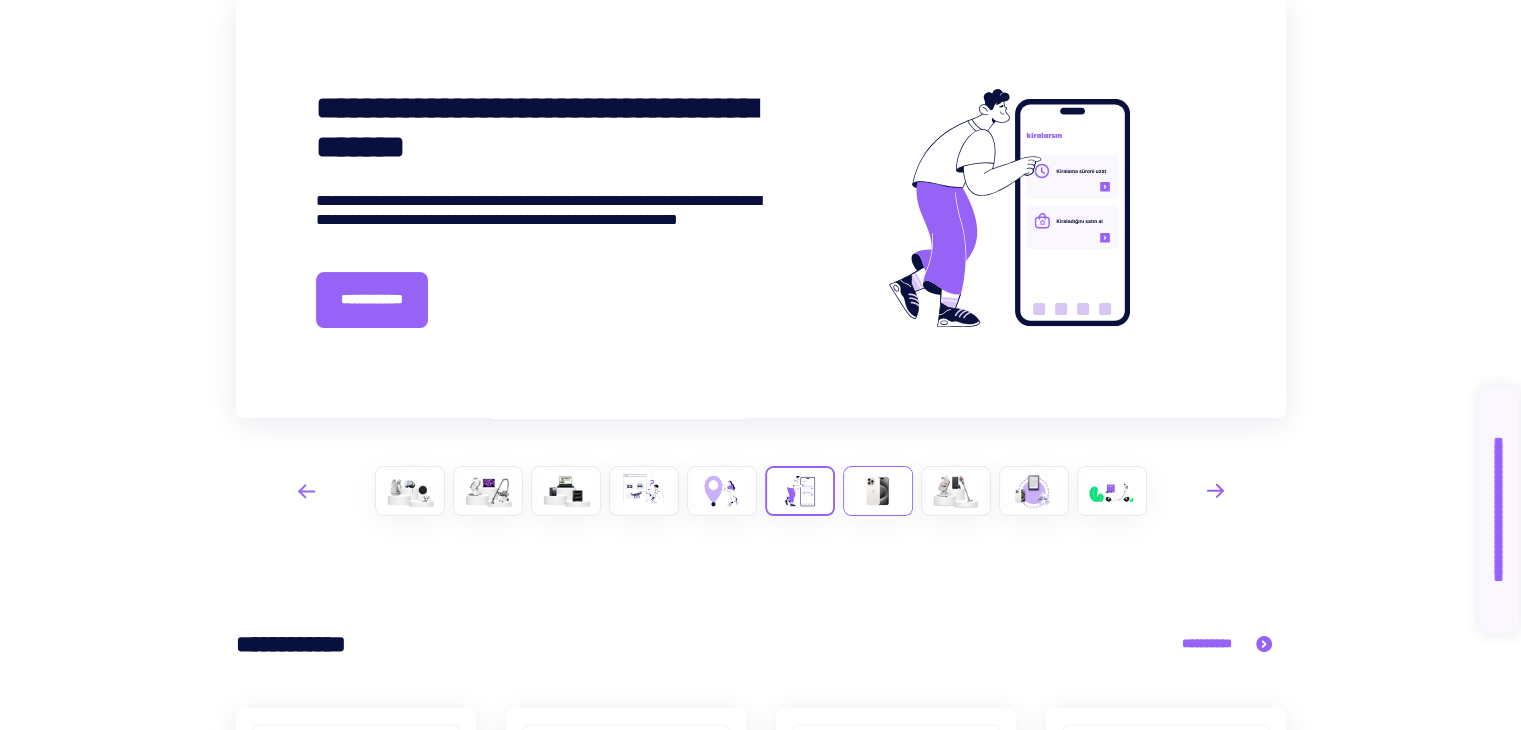 click at bounding box center (878, 491) 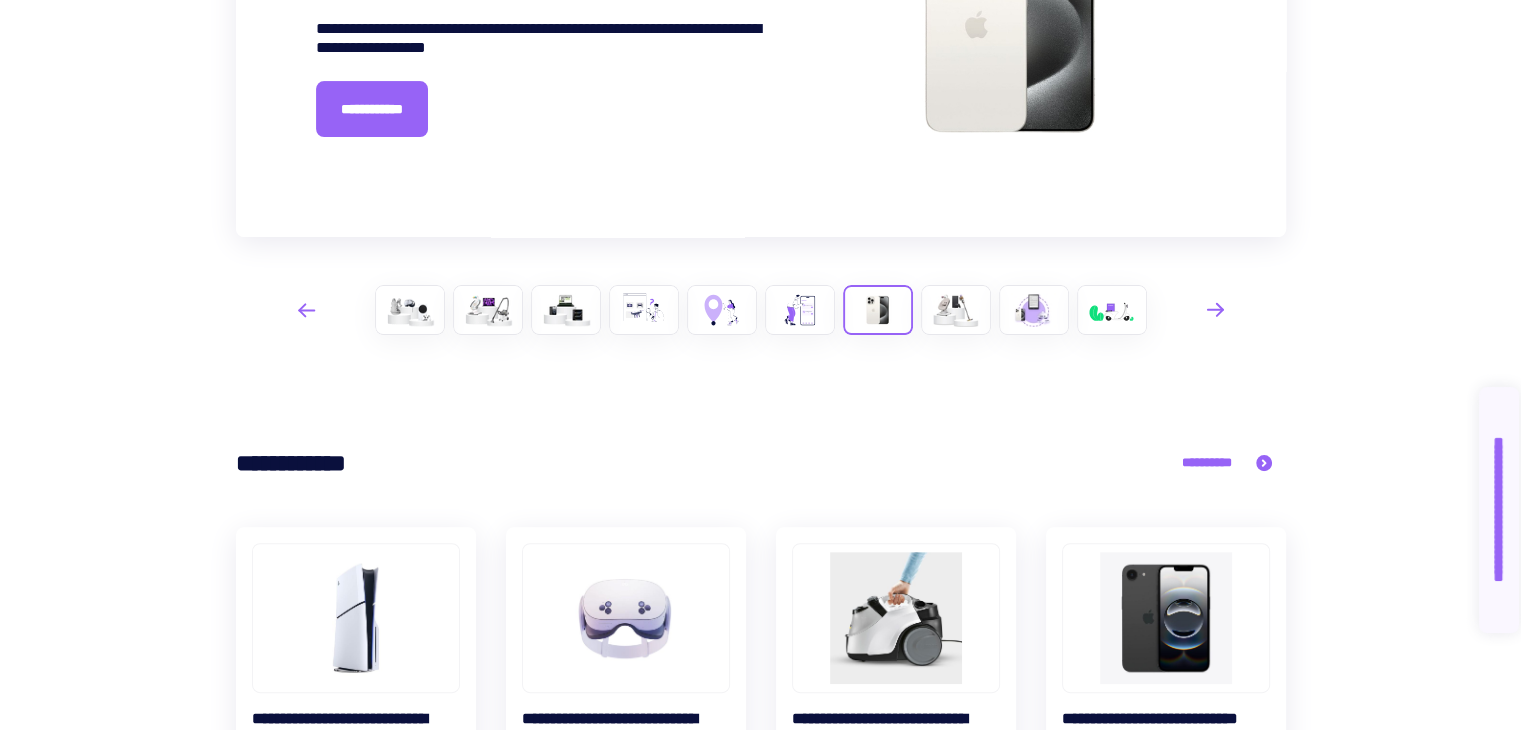 scroll, scrollTop: 800, scrollLeft: 0, axis: vertical 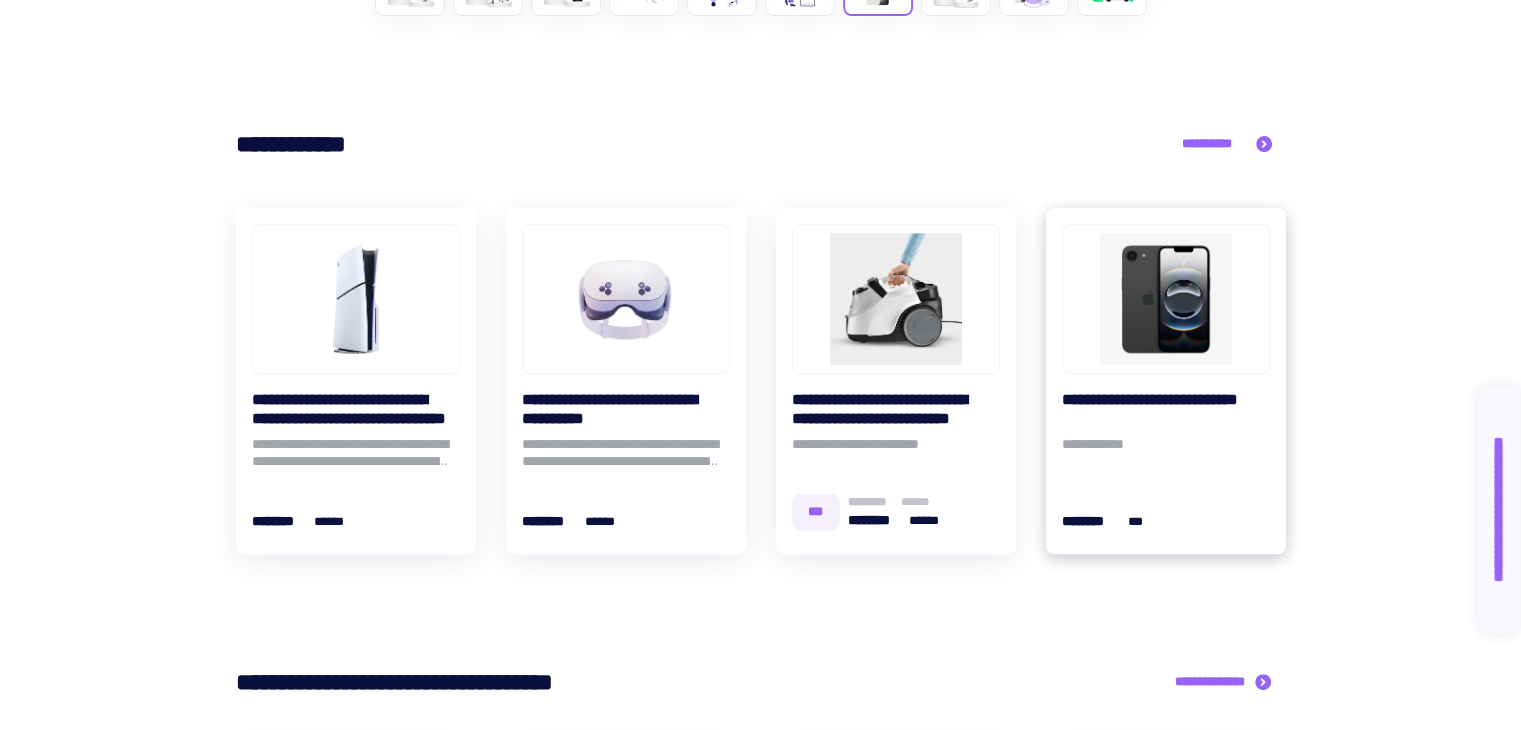 click on "**********" at bounding box center (1166, 456) 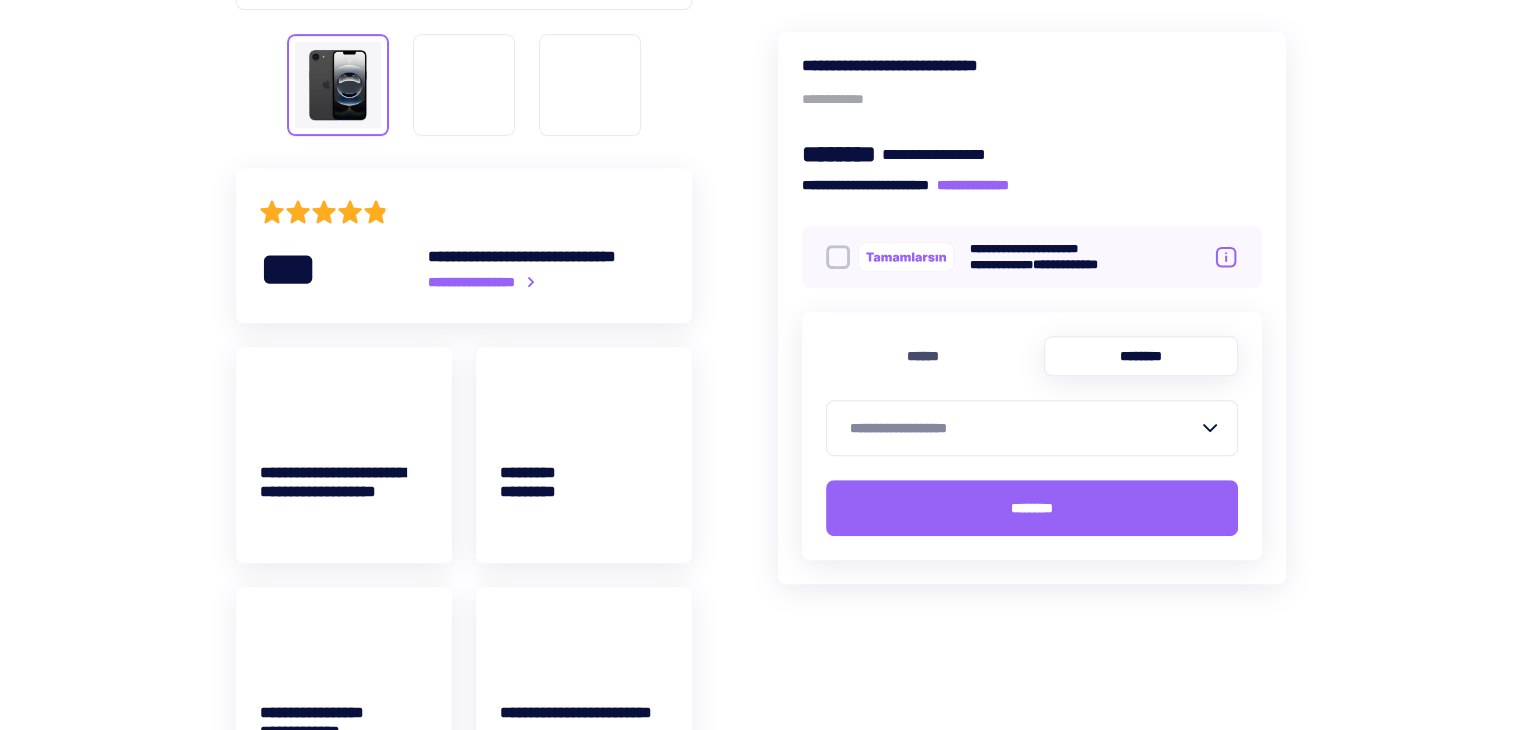 scroll, scrollTop: 0, scrollLeft: 0, axis: both 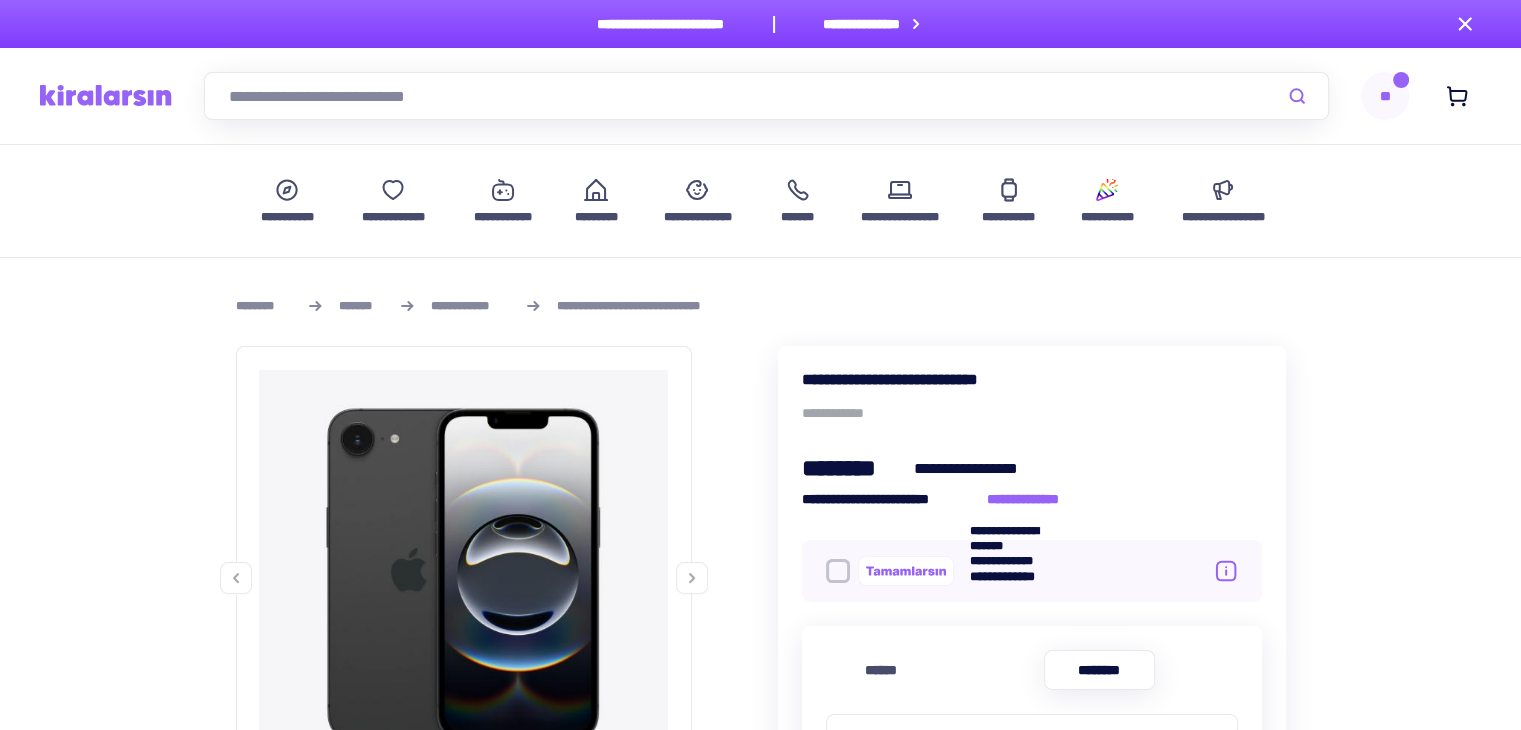 click at bounding box center [766, 96] 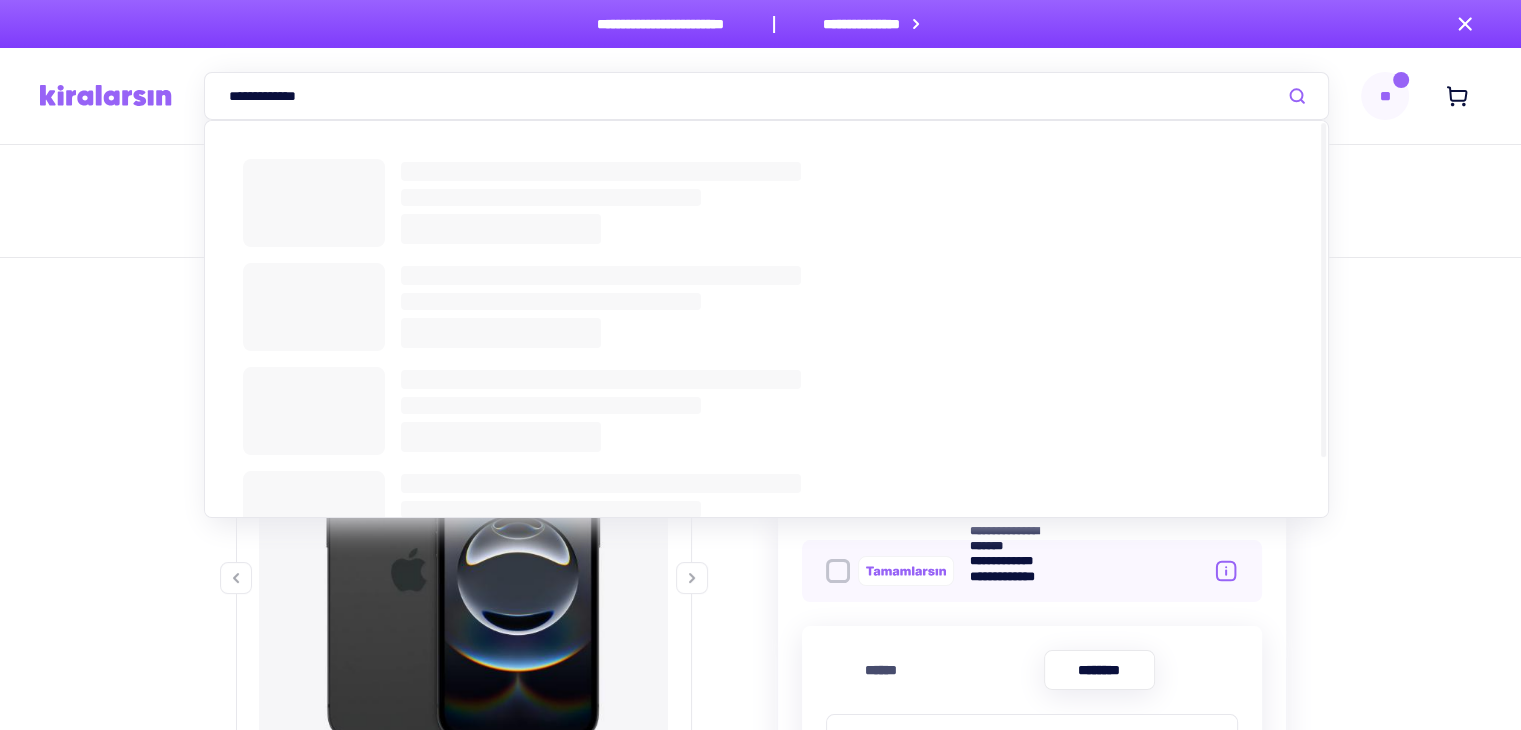 type on "**********" 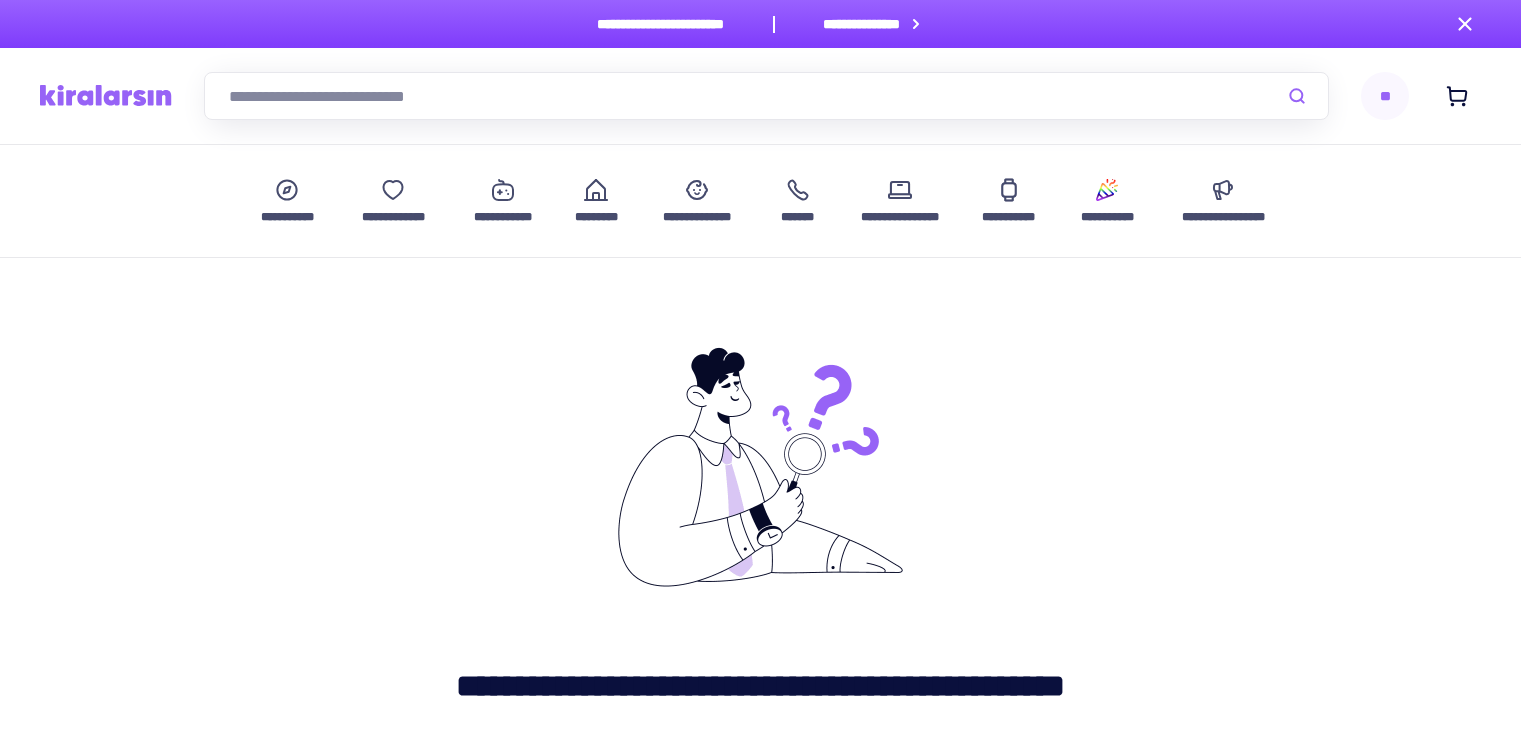 scroll, scrollTop: 0, scrollLeft: 0, axis: both 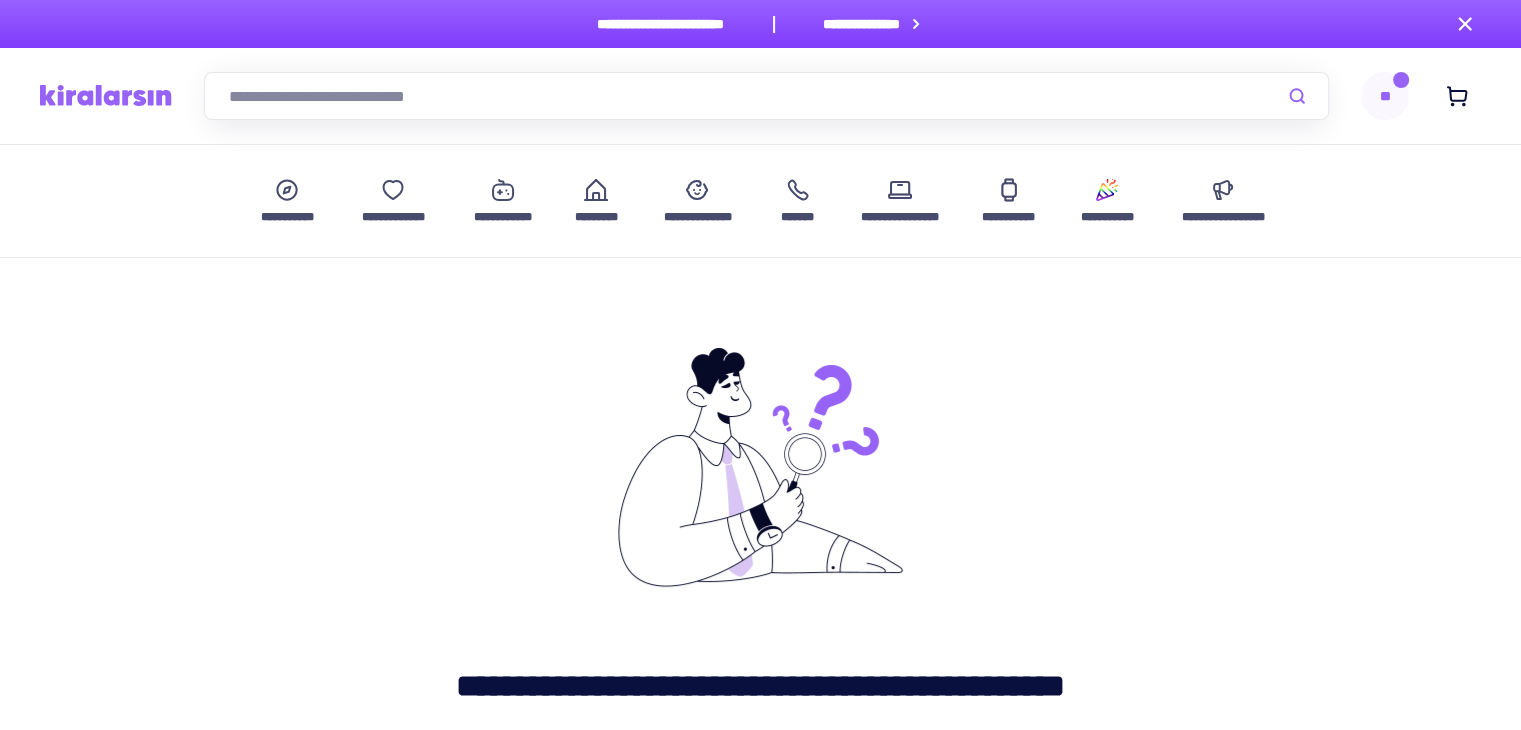 click at bounding box center (766, 96) 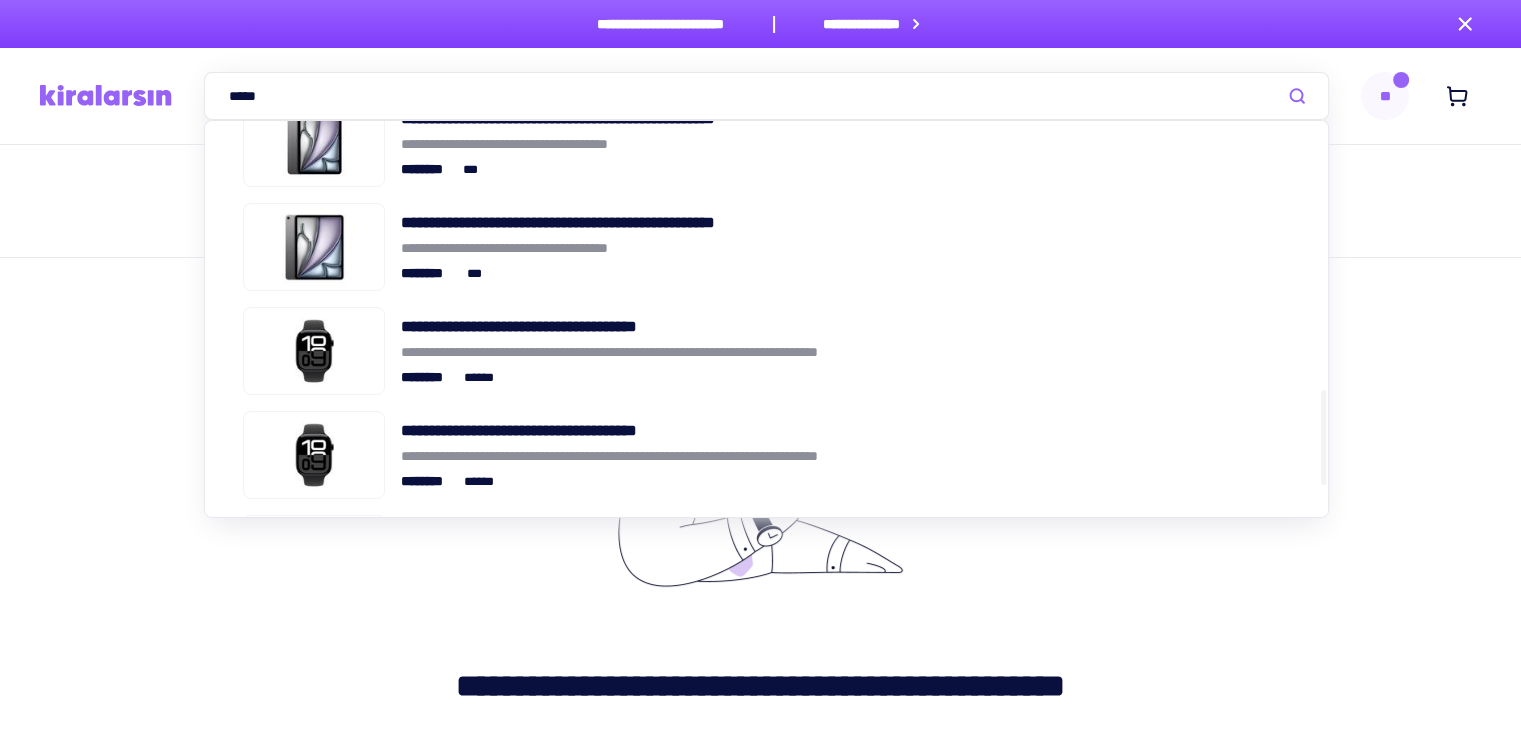 scroll, scrollTop: 1272, scrollLeft: 0, axis: vertical 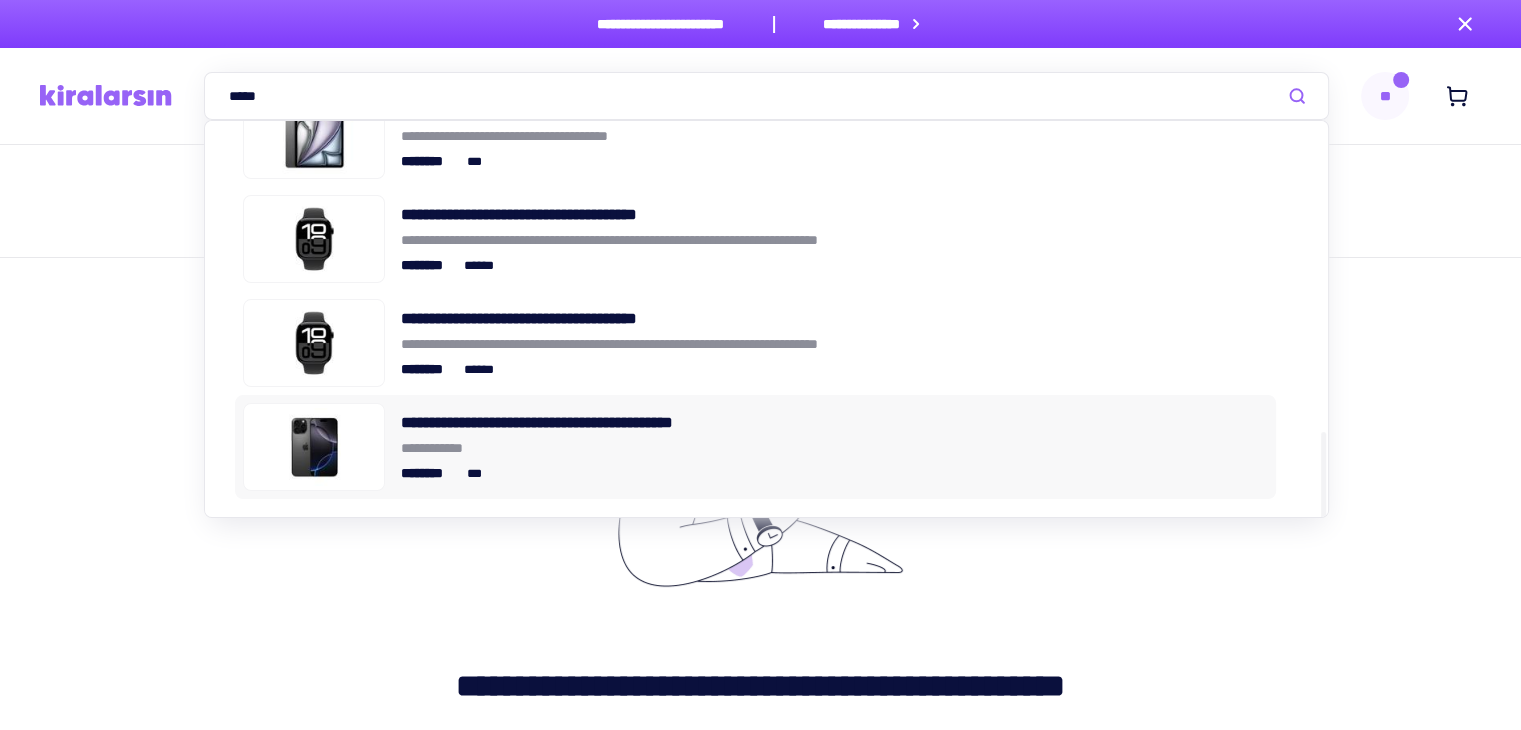 type on "*****" 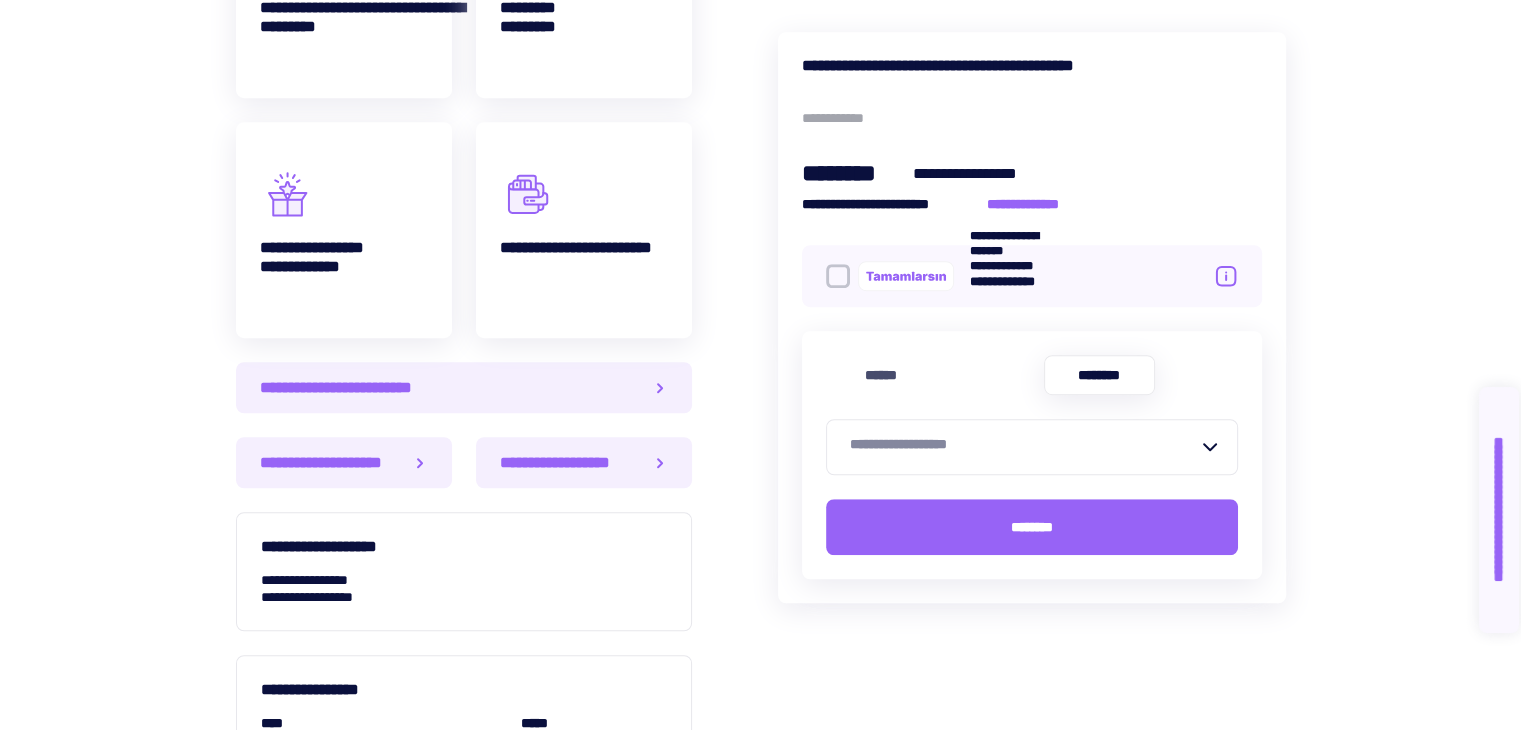 scroll, scrollTop: 1500, scrollLeft: 0, axis: vertical 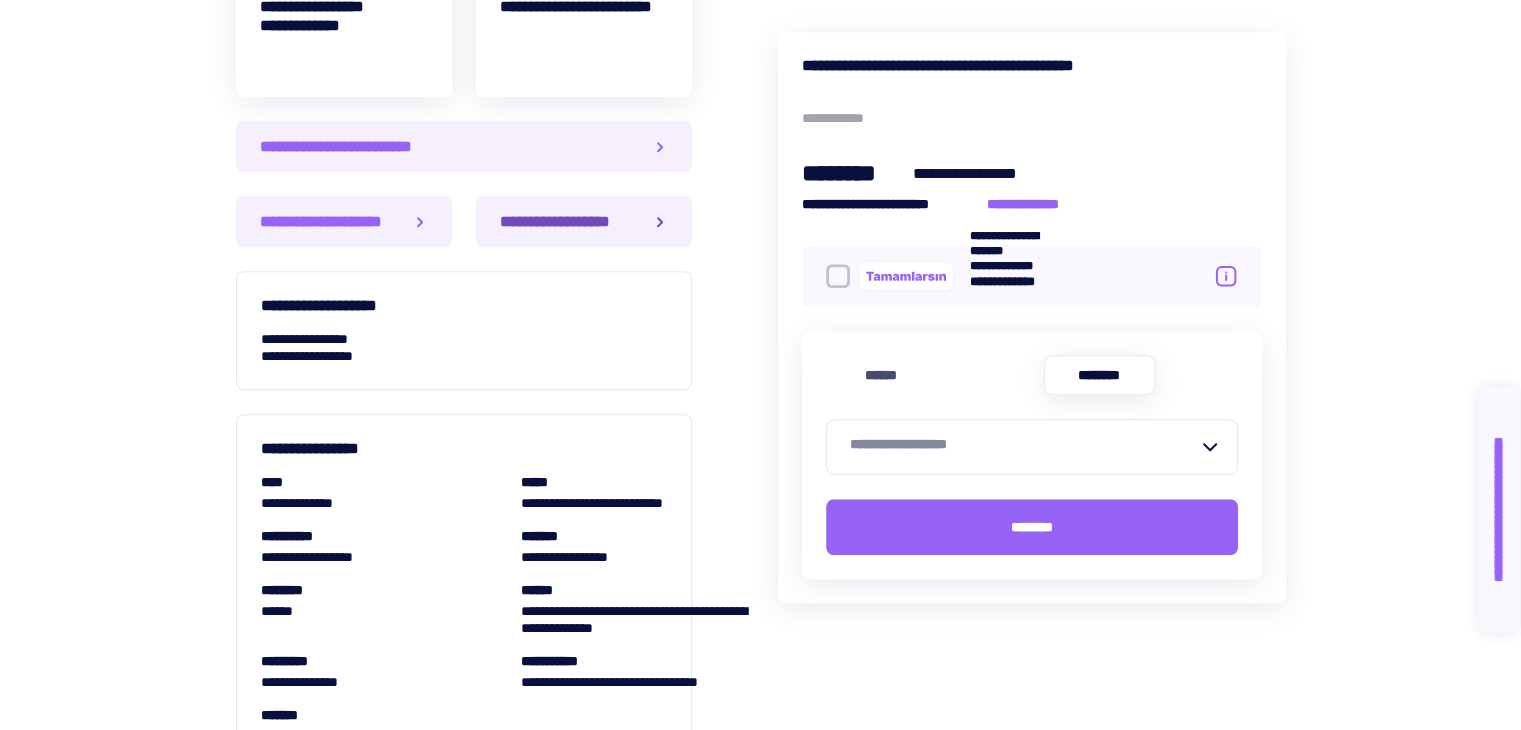 click on "**********" at bounding box center (563, 221) 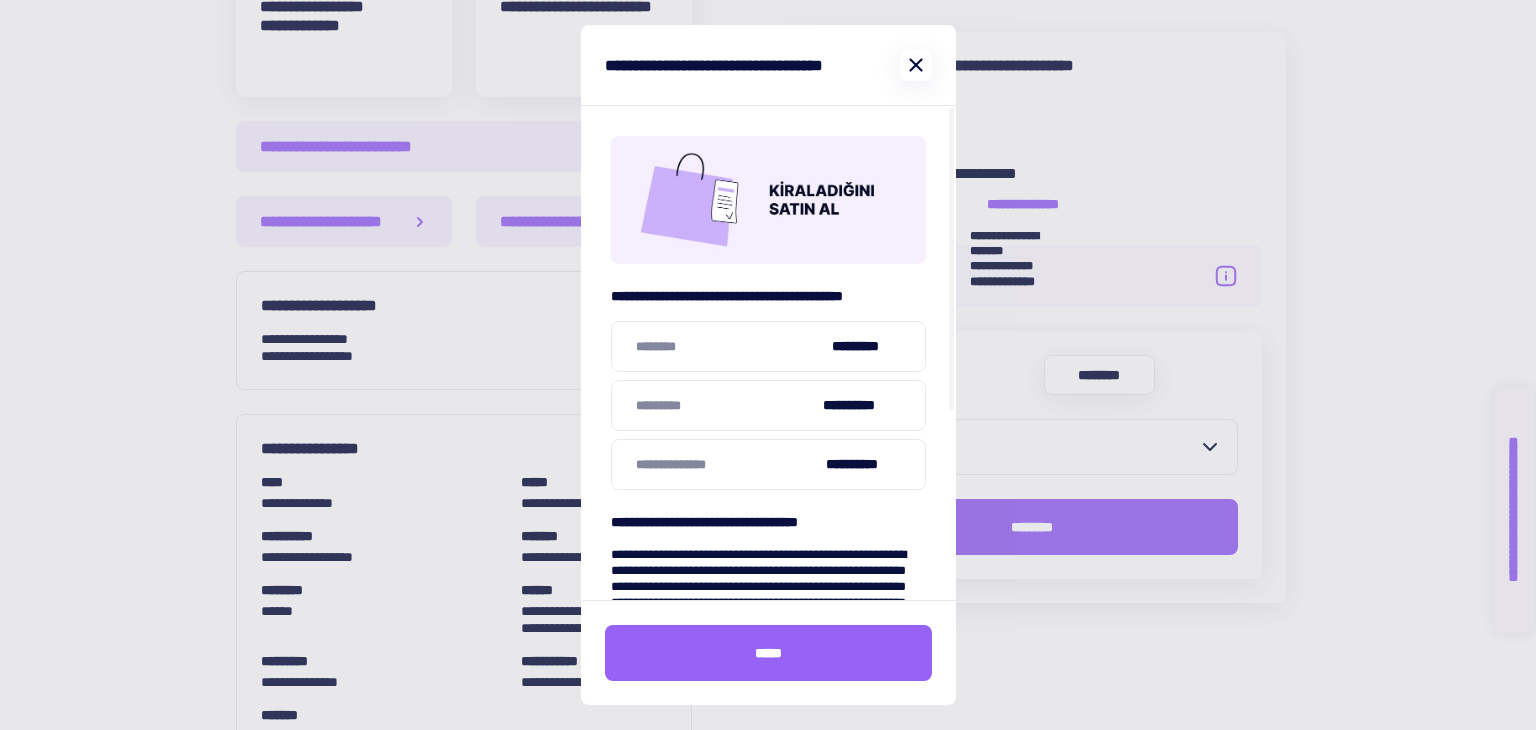 click 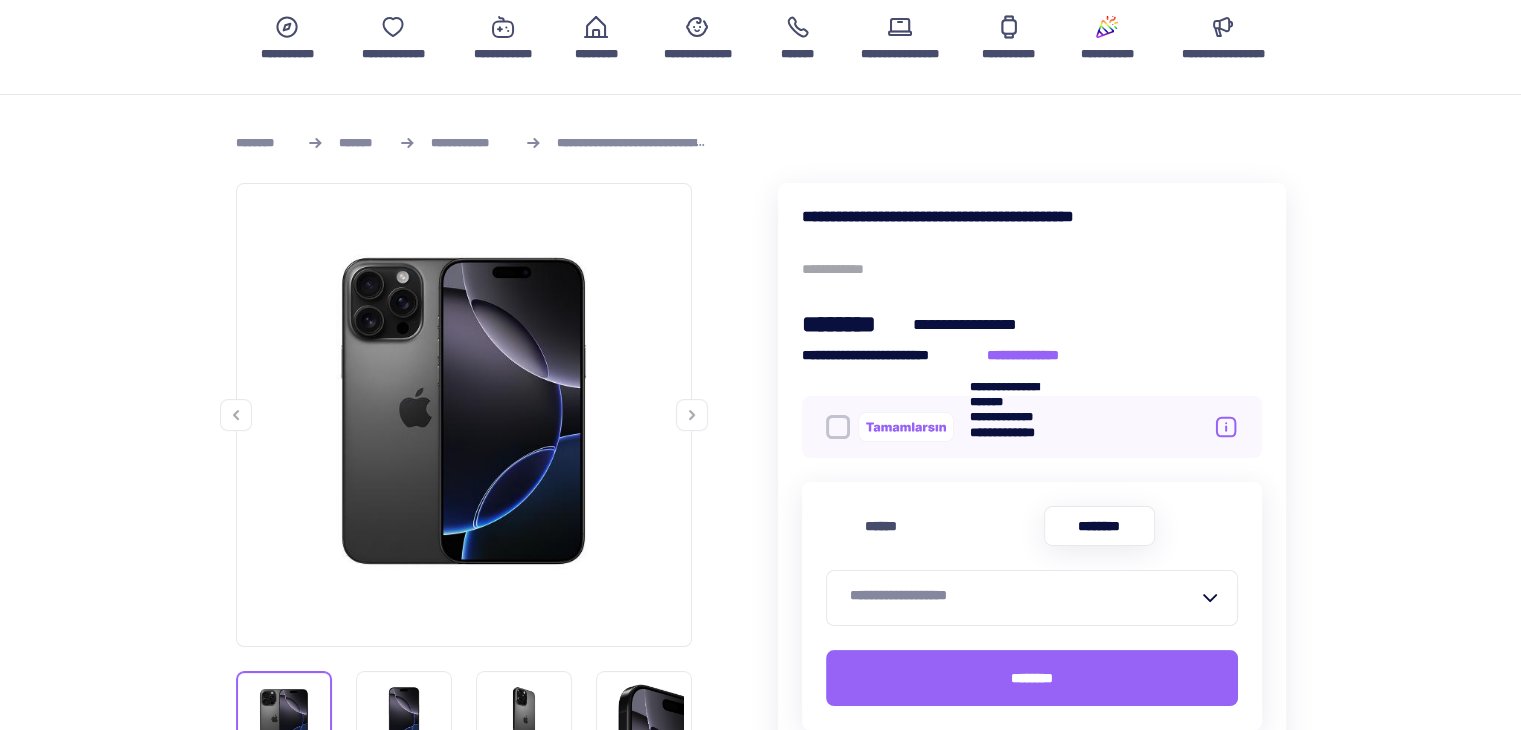 scroll, scrollTop: 0, scrollLeft: 0, axis: both 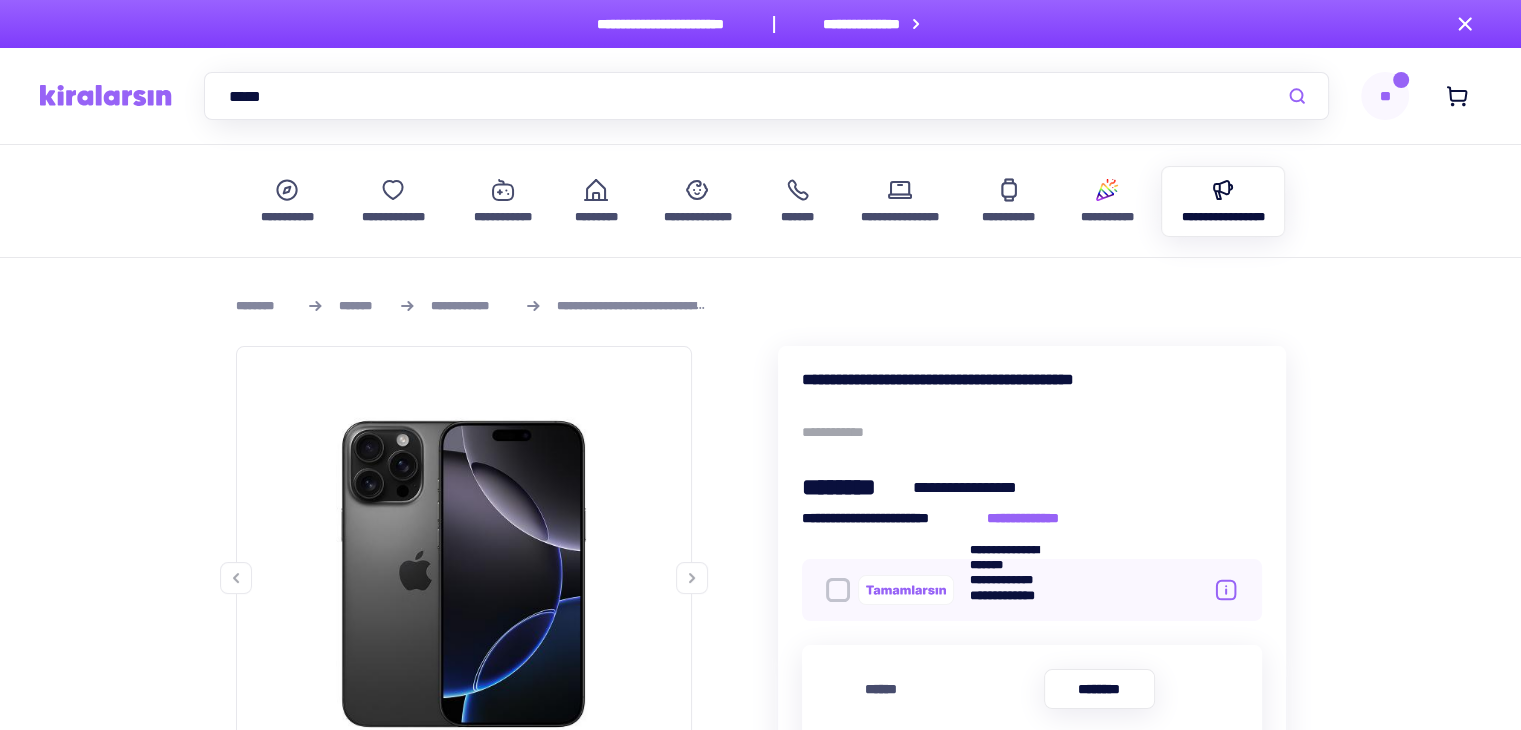 click on "**********" at bounding box center [1223, 201] 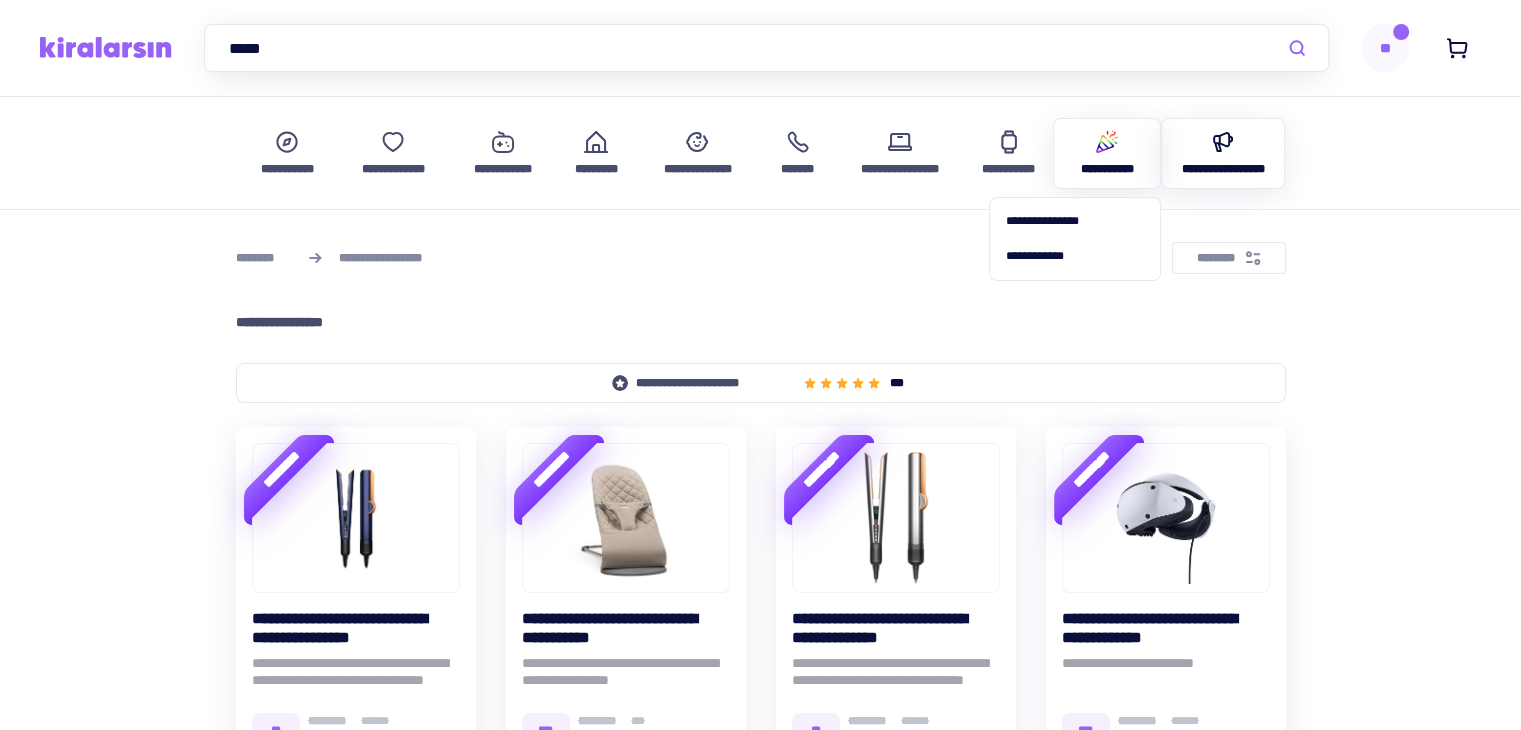 click on "**********" at bounding box center (1107, 153) 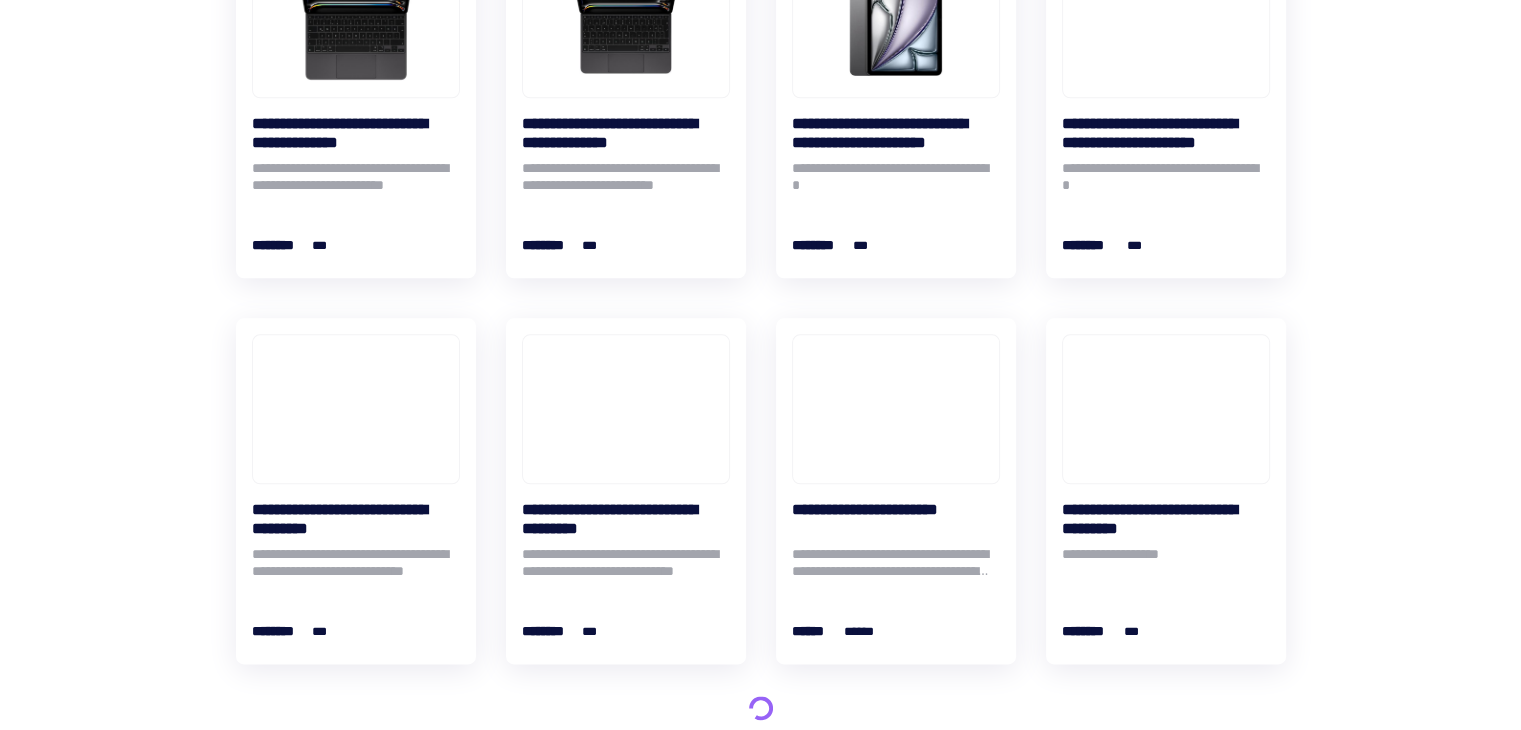 scroll, scrollTop: 2200, scrollLeft: 0, axis: vertical 